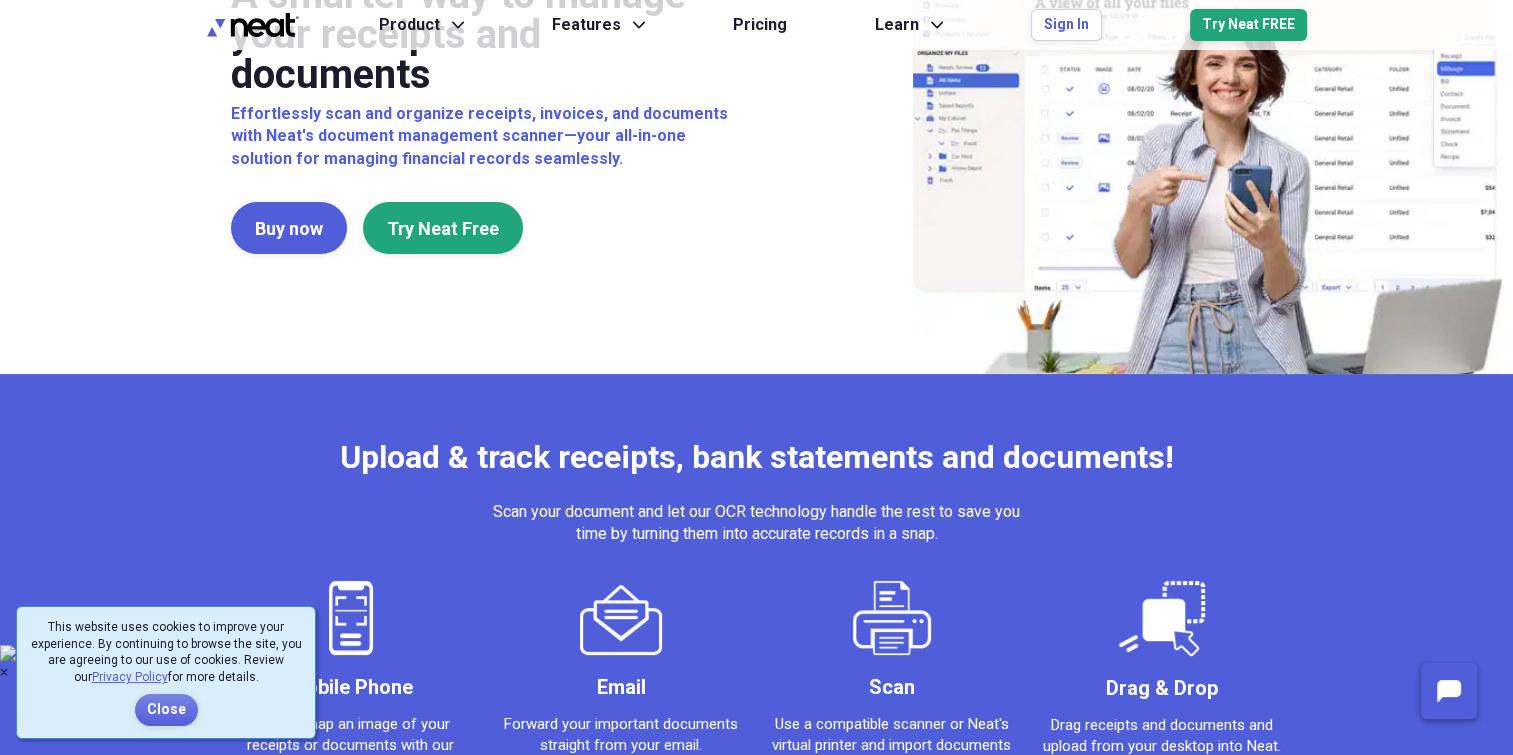 scroll, scrollTop: 300, scrollLeft: 0, axis: vertical 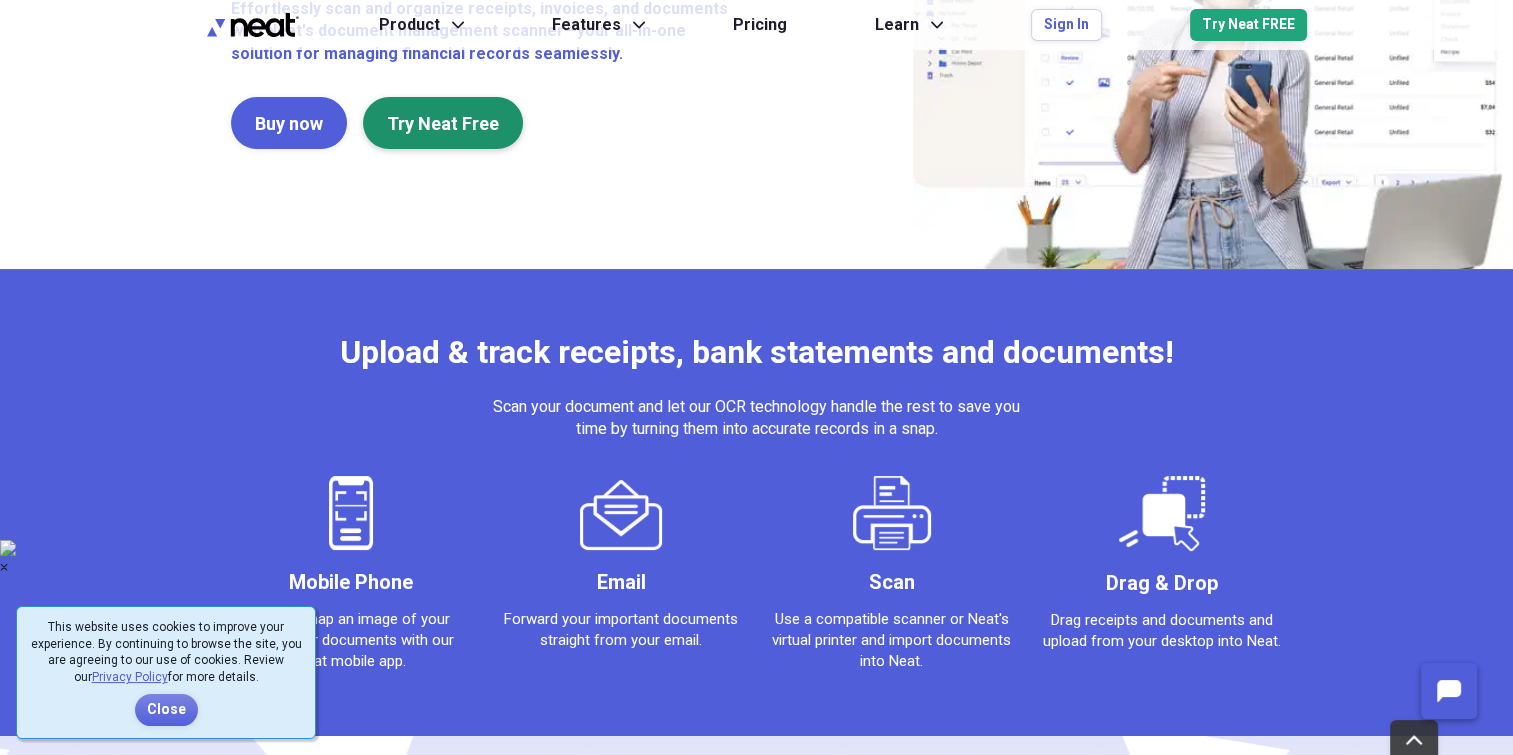 click on "Try Neat Free" at bounding box center (443, 123) 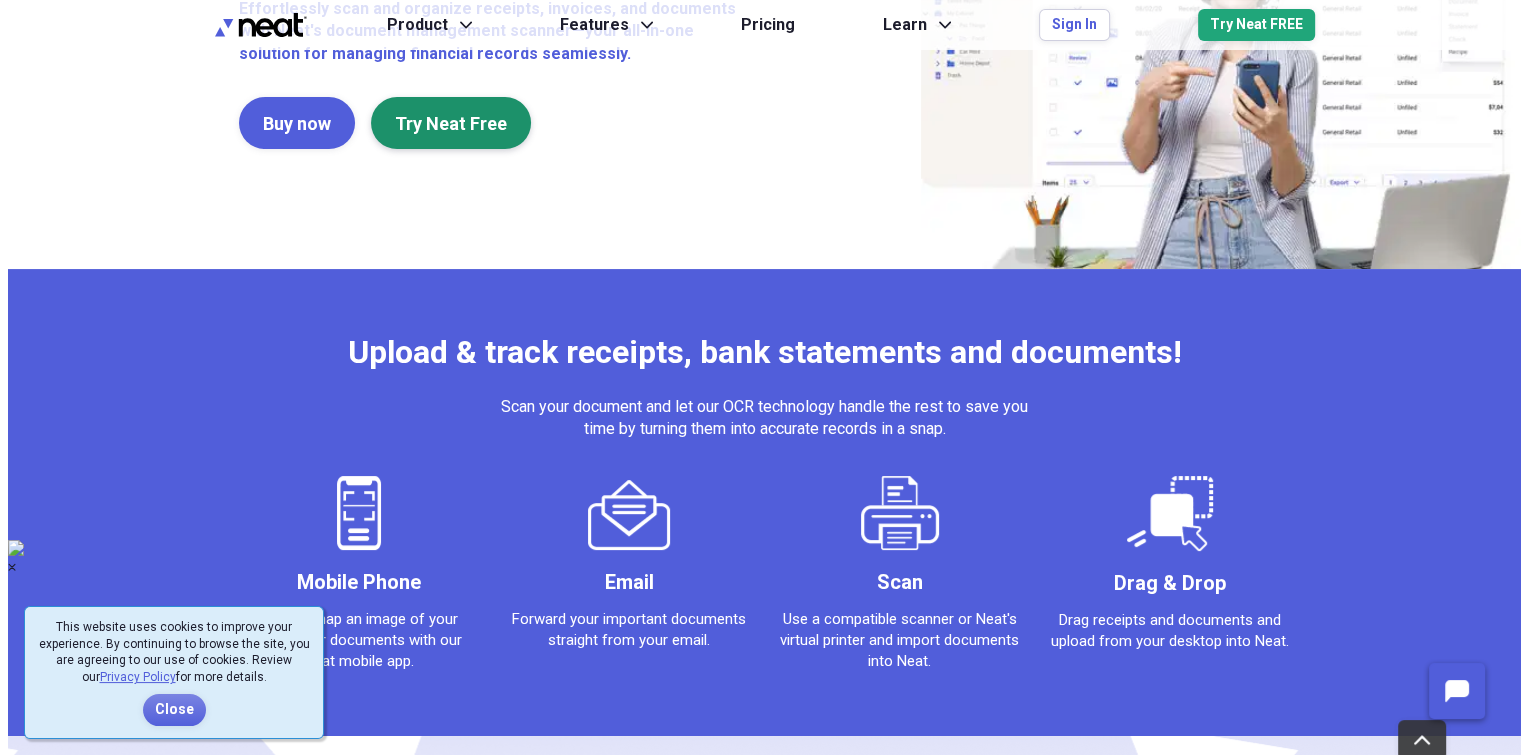 scroll, scrollTop: 0, scrollLeft: 0, axis: both 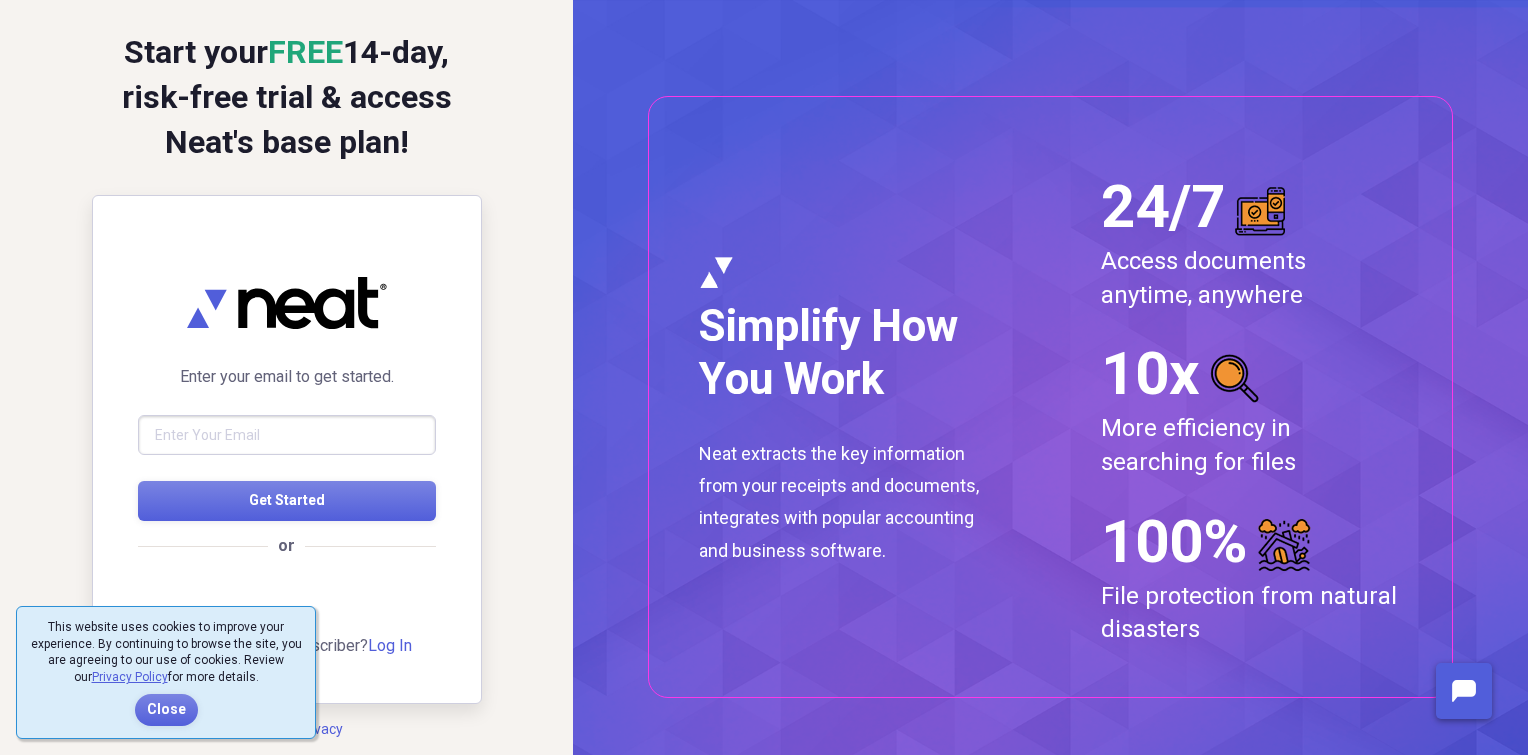 click at bounding box center [287, 435] 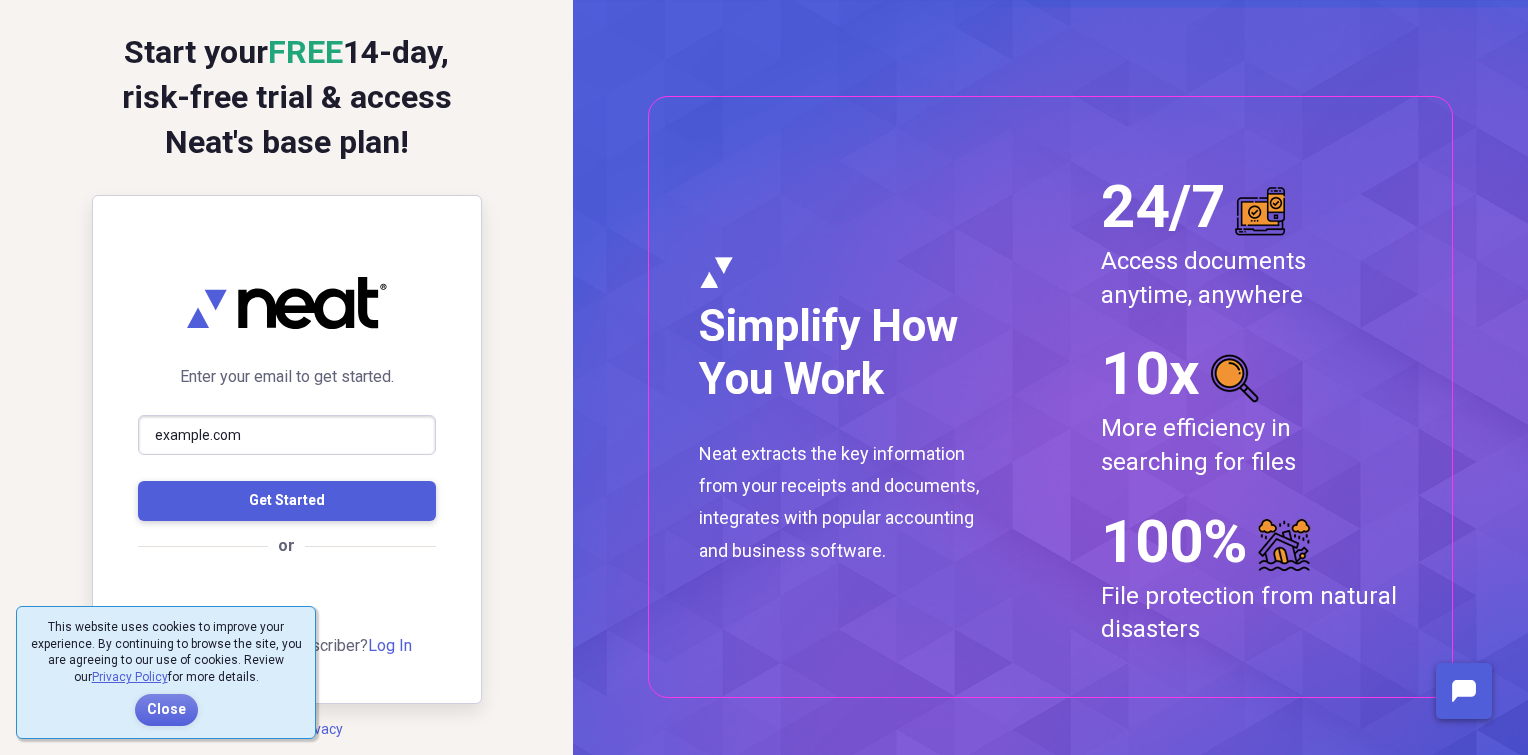 type on "jeffrey.goodman@csun.edu" 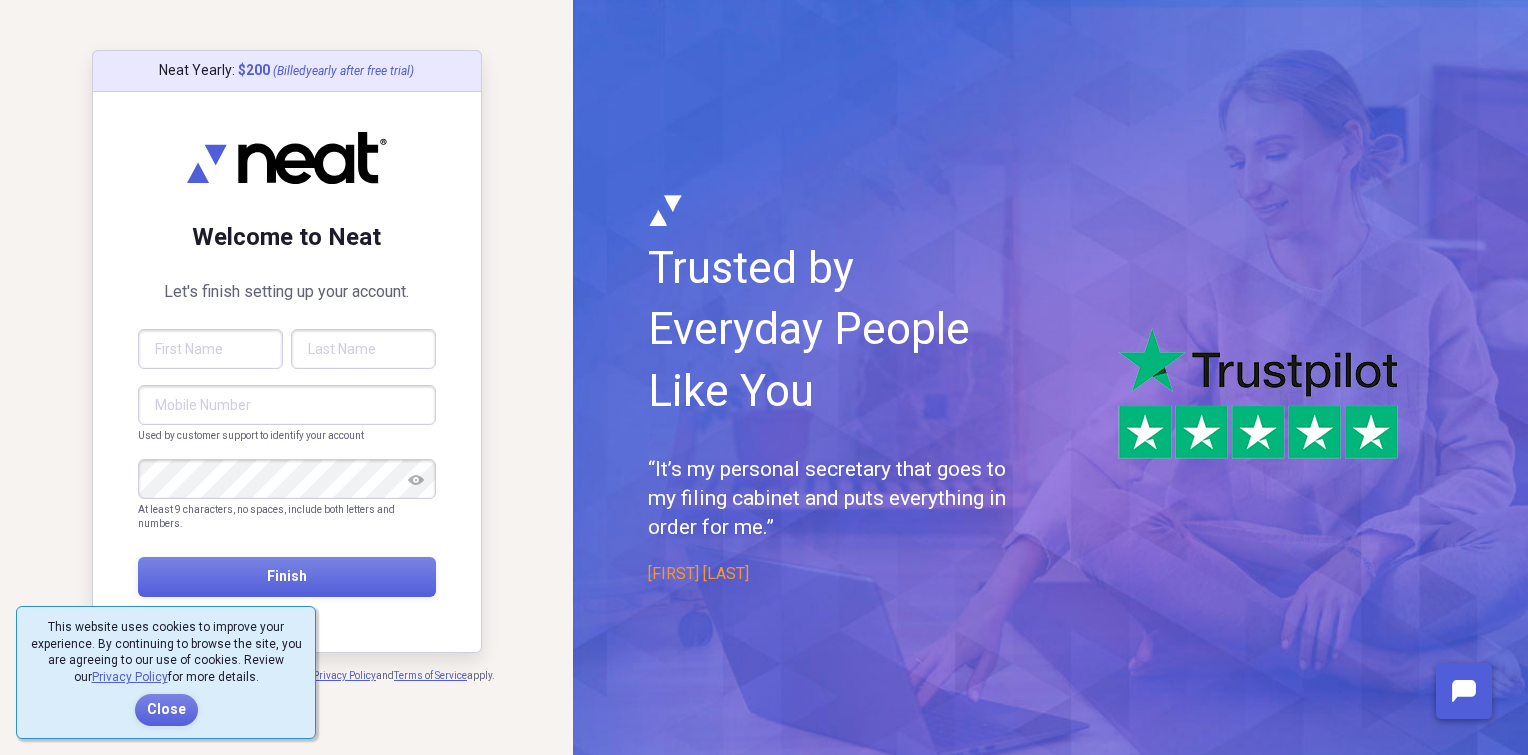 type on "[FIRST]" 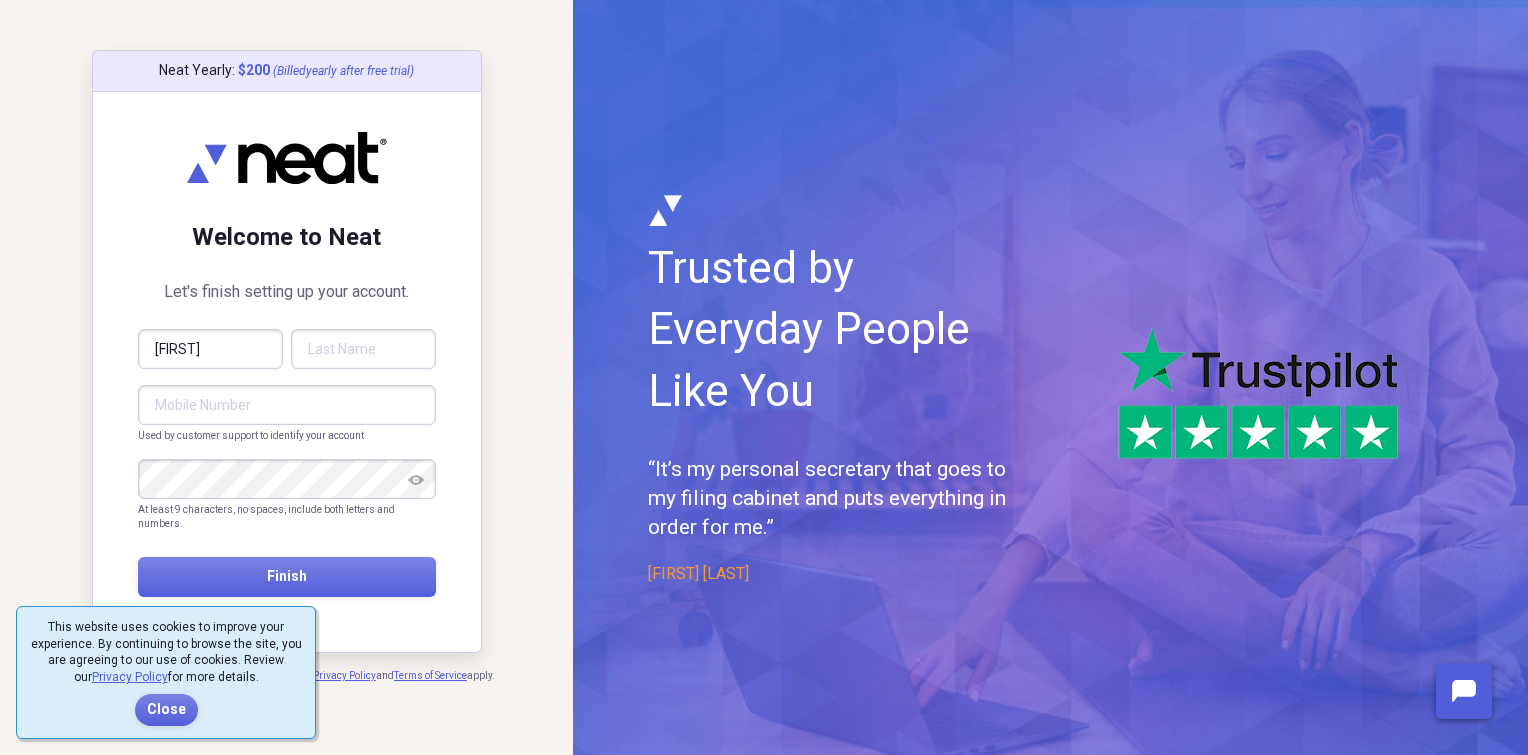 type on "Goodman" 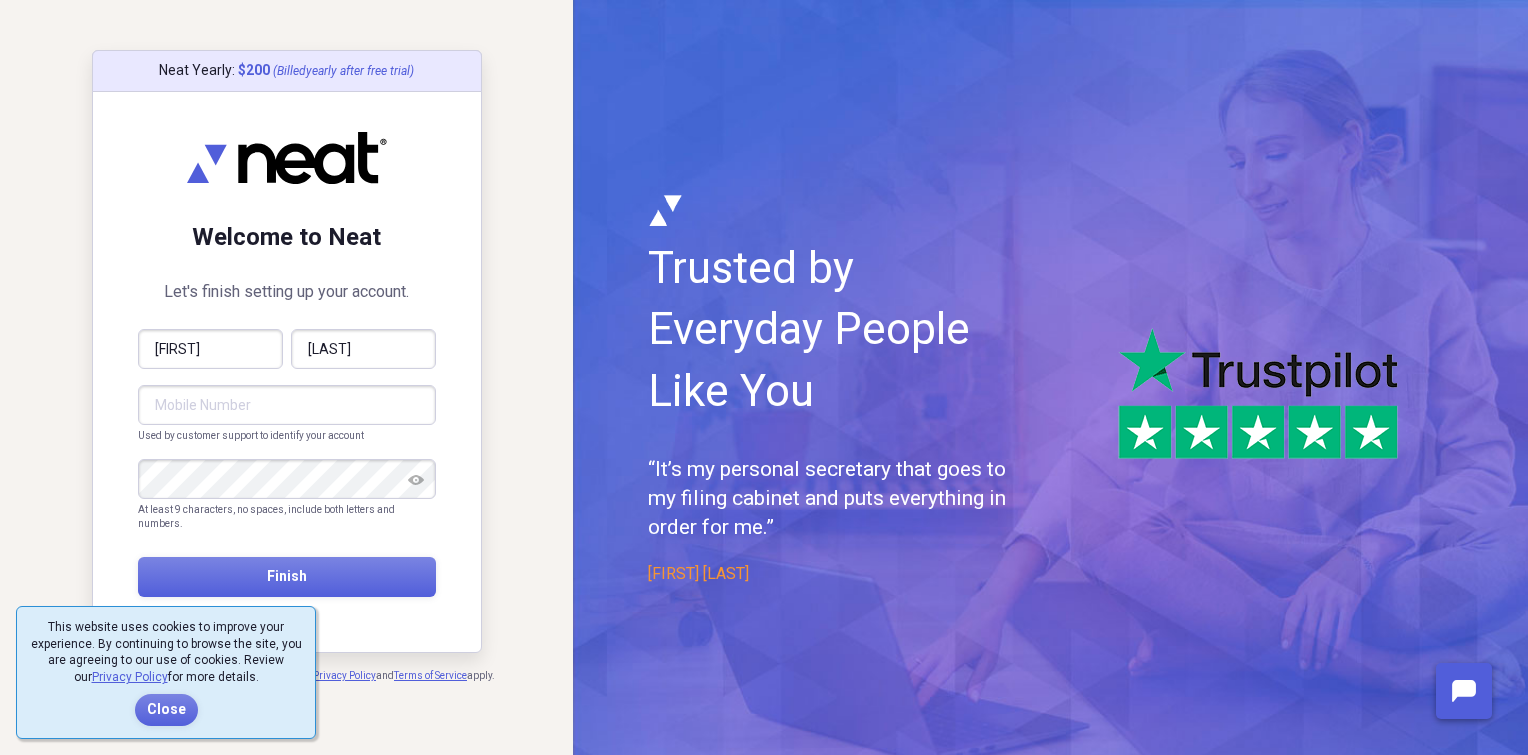 click at bounding box center [287, 405] 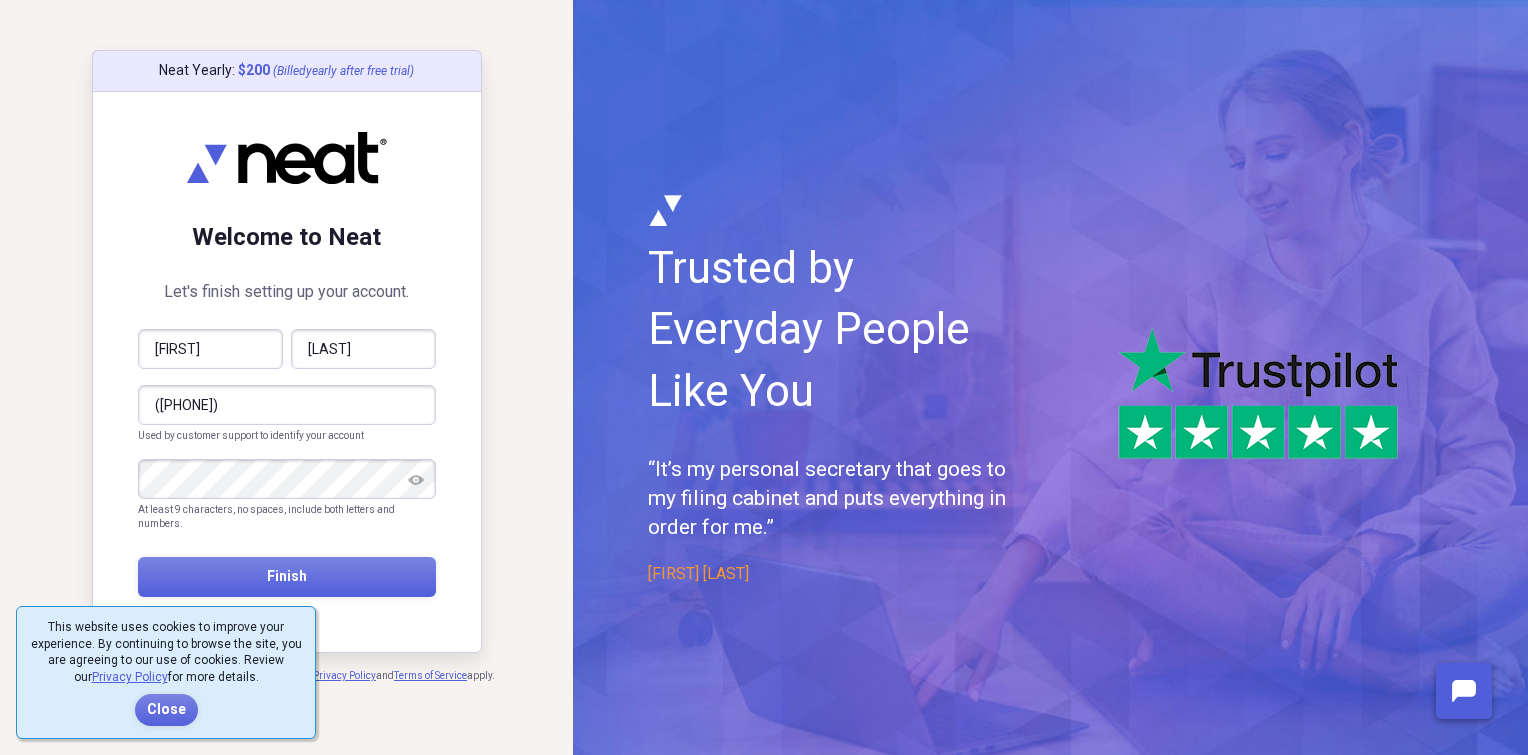 type on "(310) 990-4957" 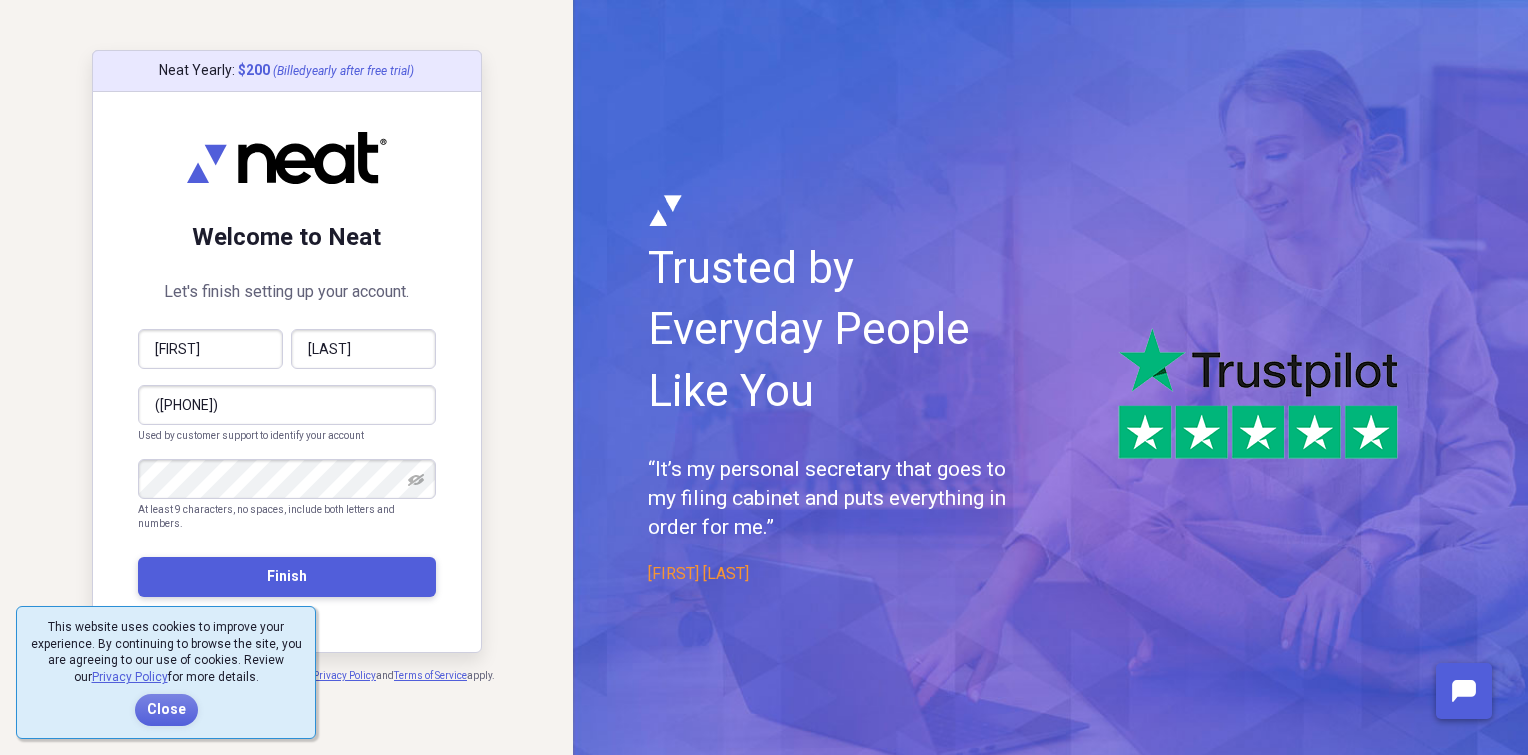 click on "Finish" at bounding box center (287, 577) 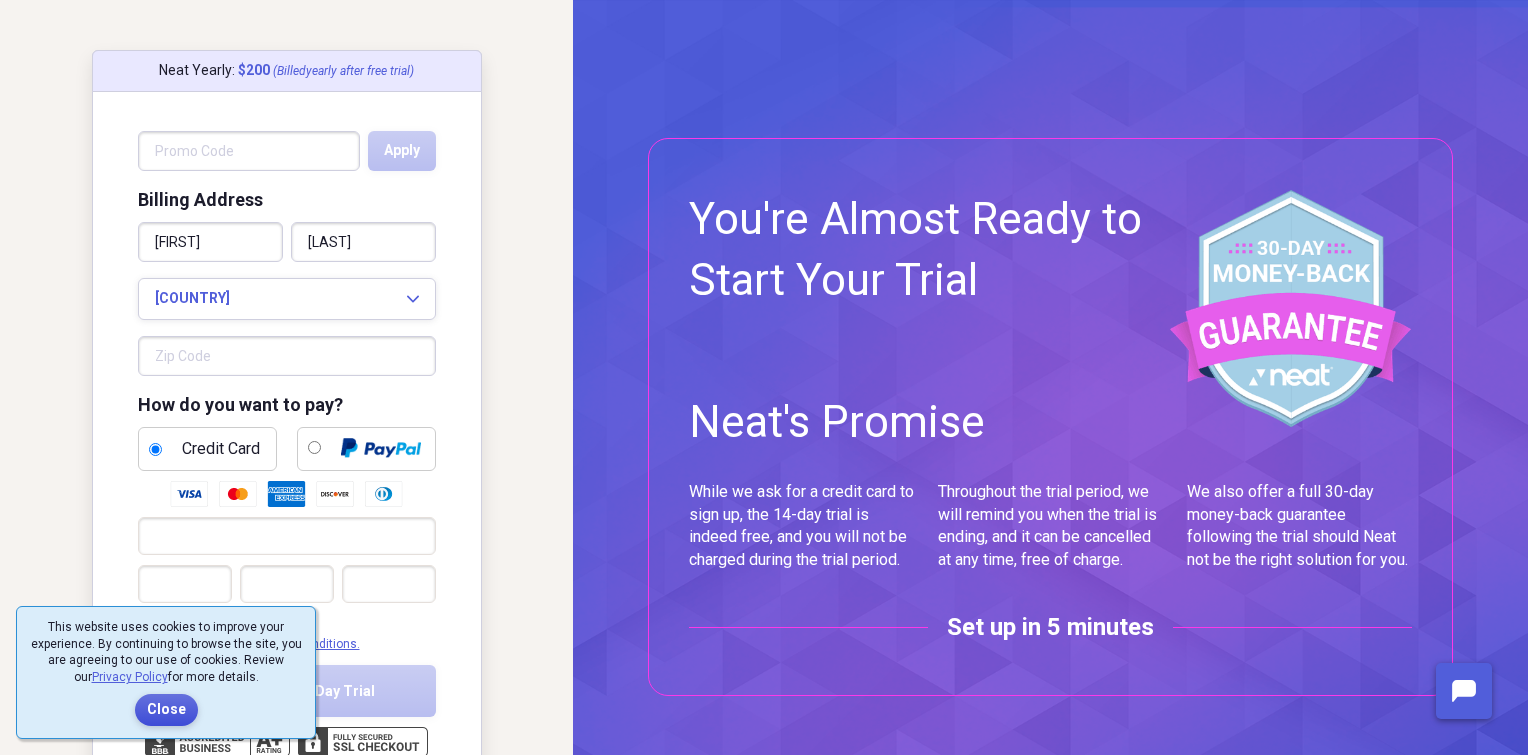 click on "Close" at bounding box center [166, 710] 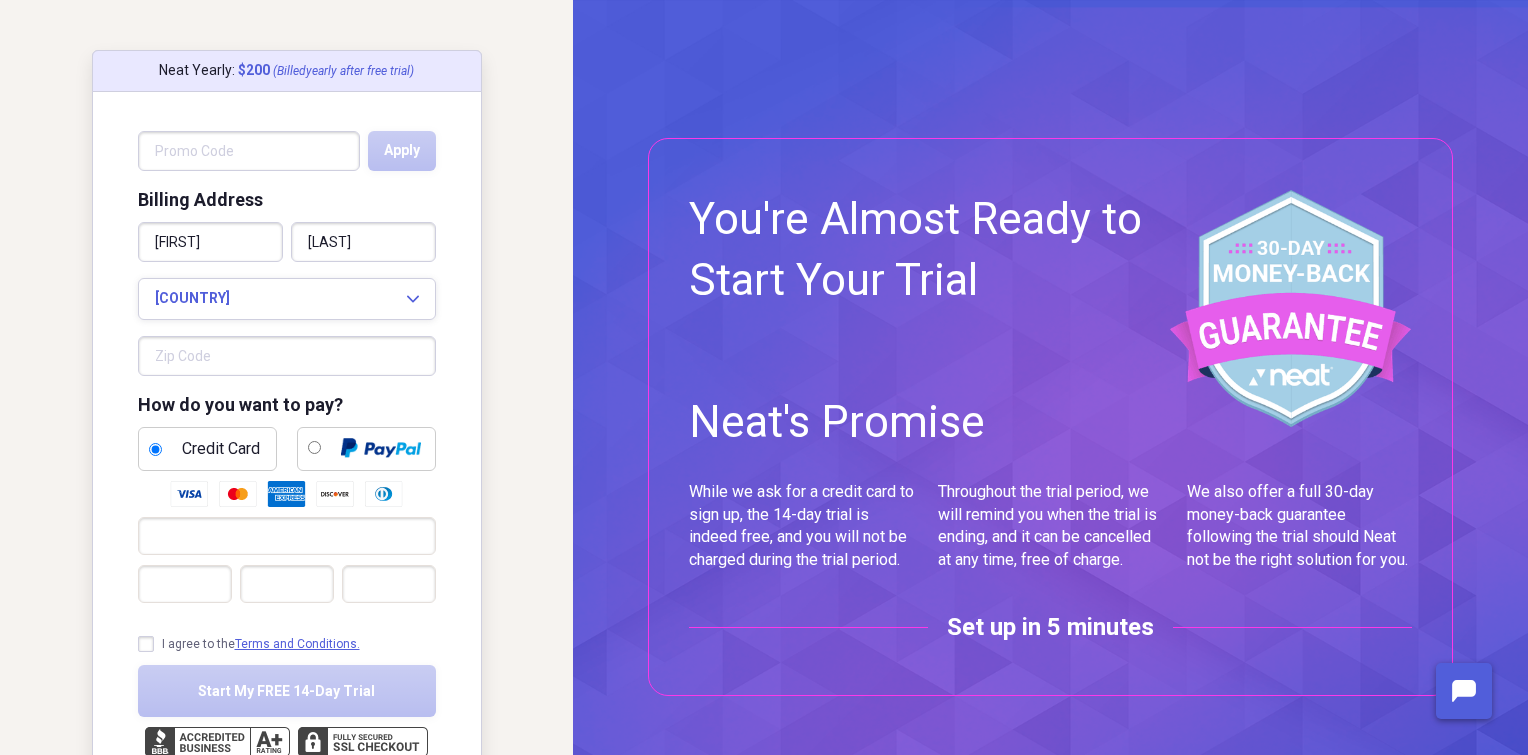 scroll, scrollTop: 76, scrollLeft: 0, axis: vertical 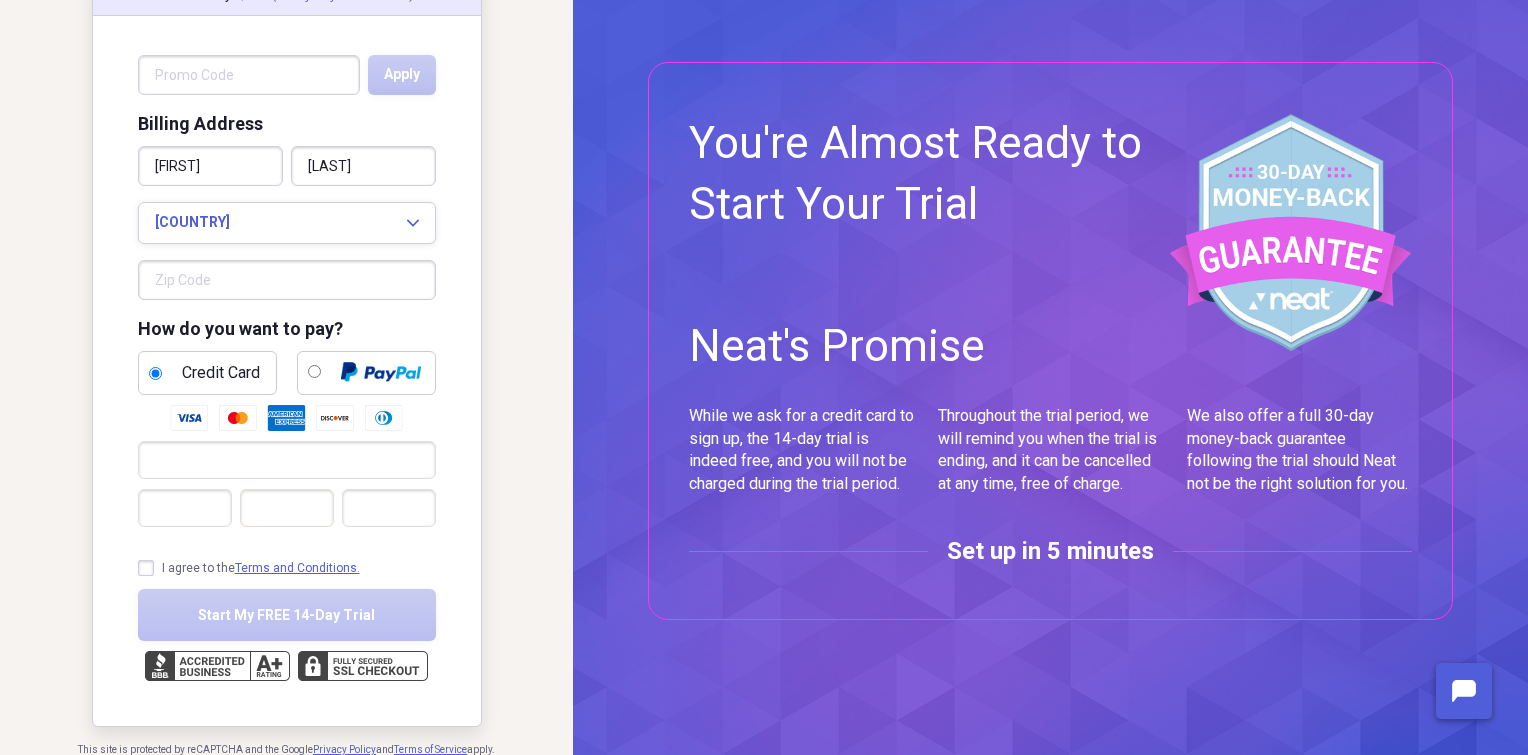 click on "Neat Yearly :   $ 200   (Billed  yearly after free trial ) Apply Billing Address Jeffrey Goodman United States Expand How do you want to pay? Credit Card I agree to the  Terms and Conditions. Start My FREE 14-Day Trial This site is protected by reCAPTCHA and the Google  Privacy Policy  and  Terms of Service  apply. You're Almost Ready to Start Your Trial Neat's Promise While we ask for a credit card to sign up, the 14-day trial is indeed free, and you will not be charged during the trial period. Throughout the trial period, we will remind you when the trial is ending, and it can be cancelled at any time, free of charge. We also offer a full 30-day money-back guarantee following the trial should Neat not be the right solution for you. Set up in 5 minutes This website uses cookies to improve your experience. By continuing to browse the site, you are agreeing to our use of cookies. Review our  Privacy Policy  for more details. Close scroll to top Neat 🔥Limited-time Offer🔥 Yearly🔥 Monthly Lifetime NEW /" at bounding box center (764, 377) 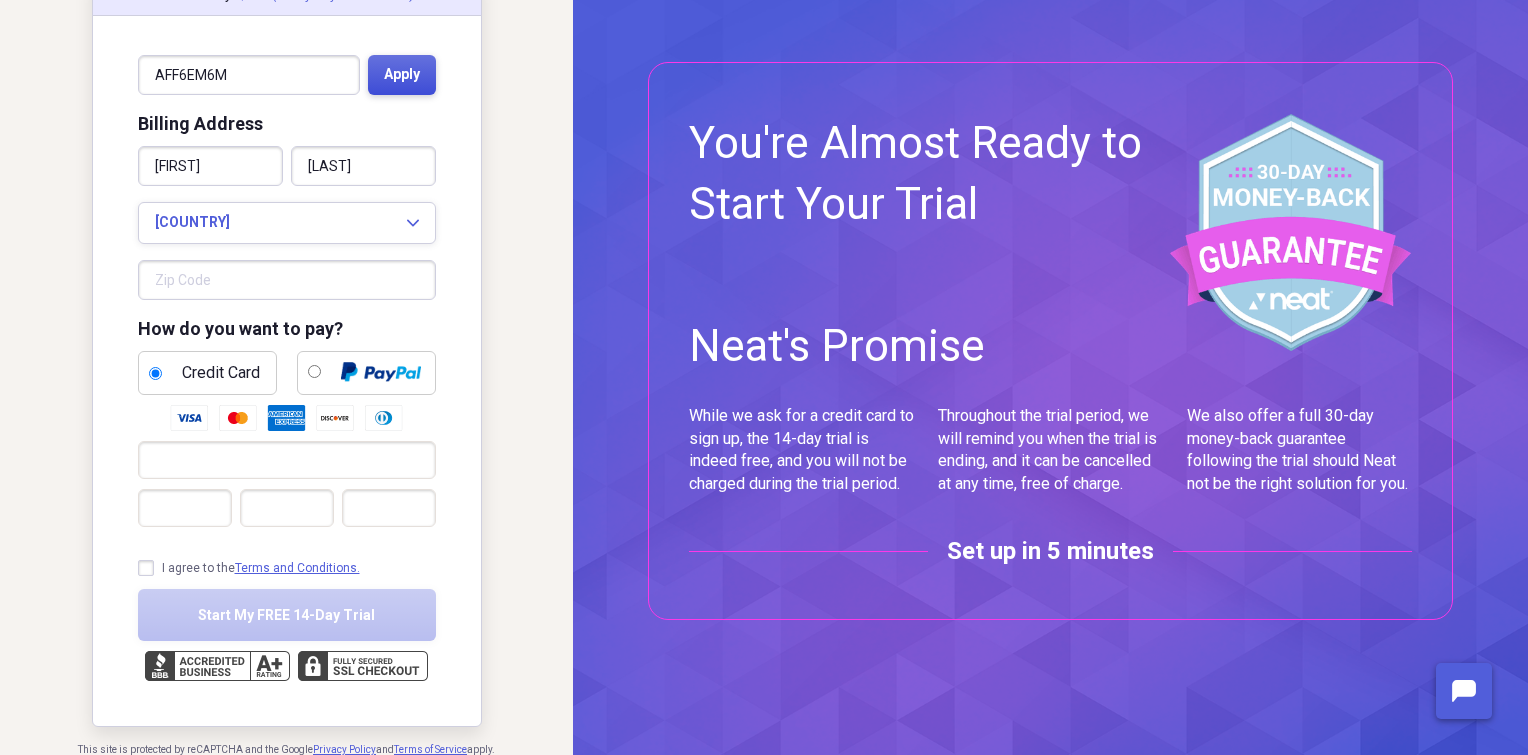 click on "Apply" at bounding box center (402, 75) 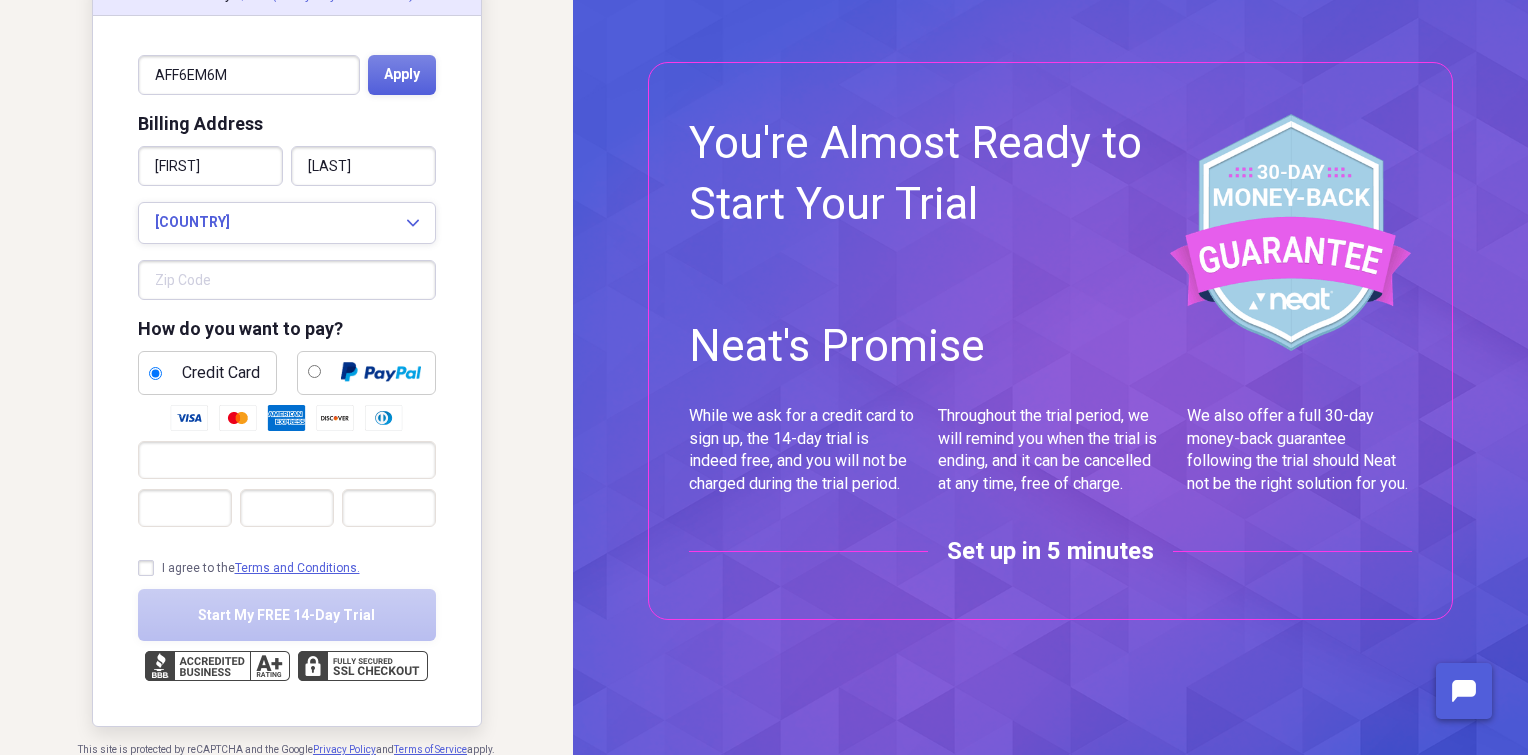 click at bounding box center (287, 280) 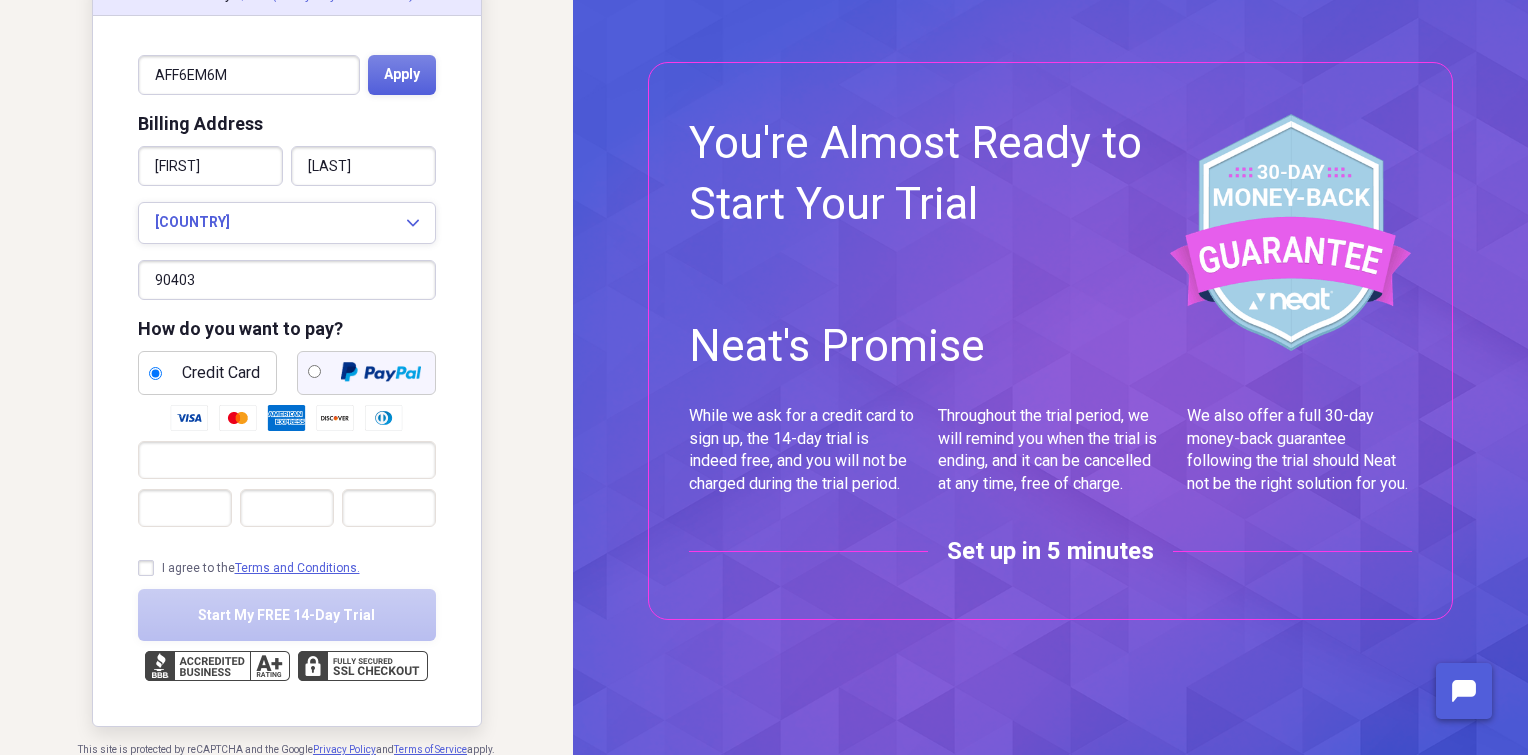 type on "90403" 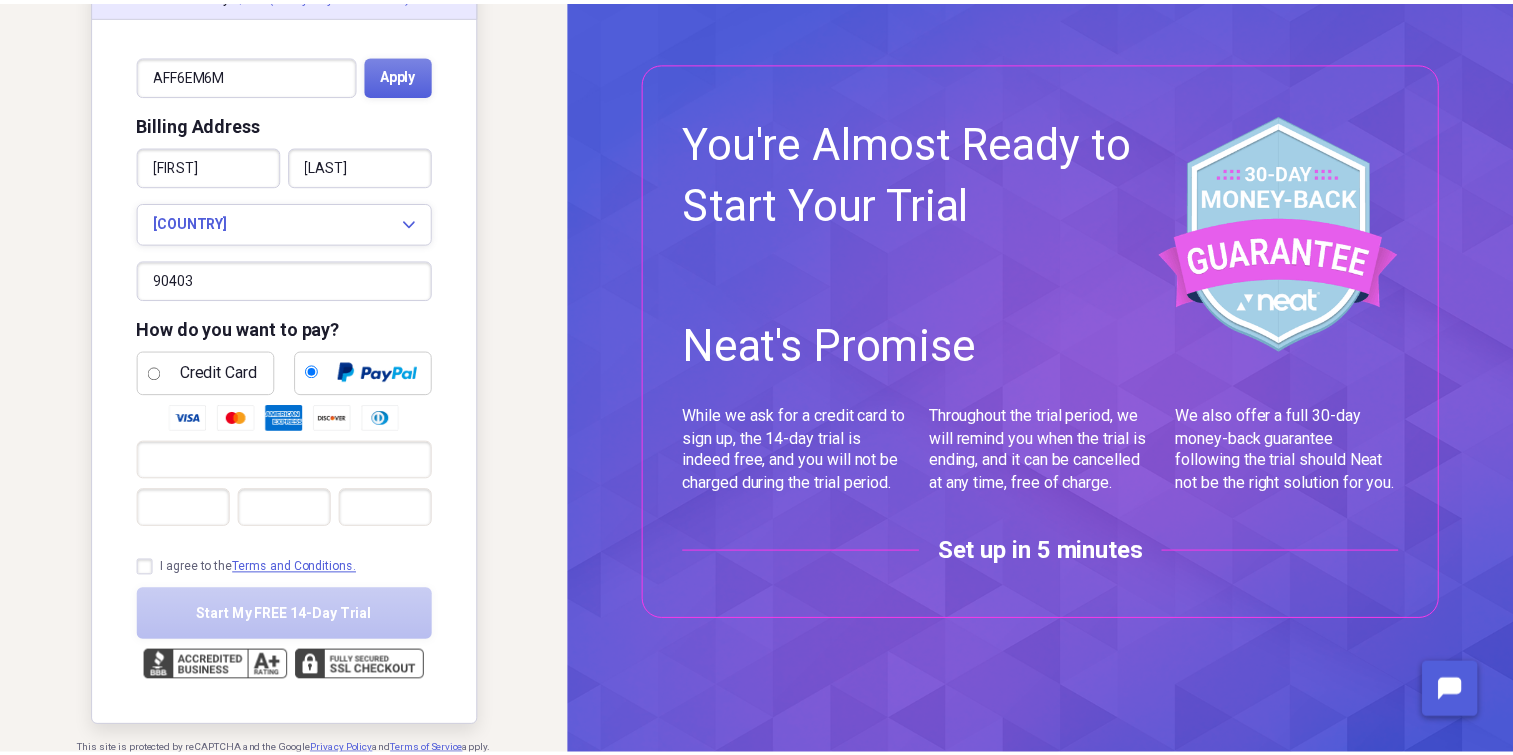 scroll, scrollTop: 0, scrollLeft: 0, axis: both 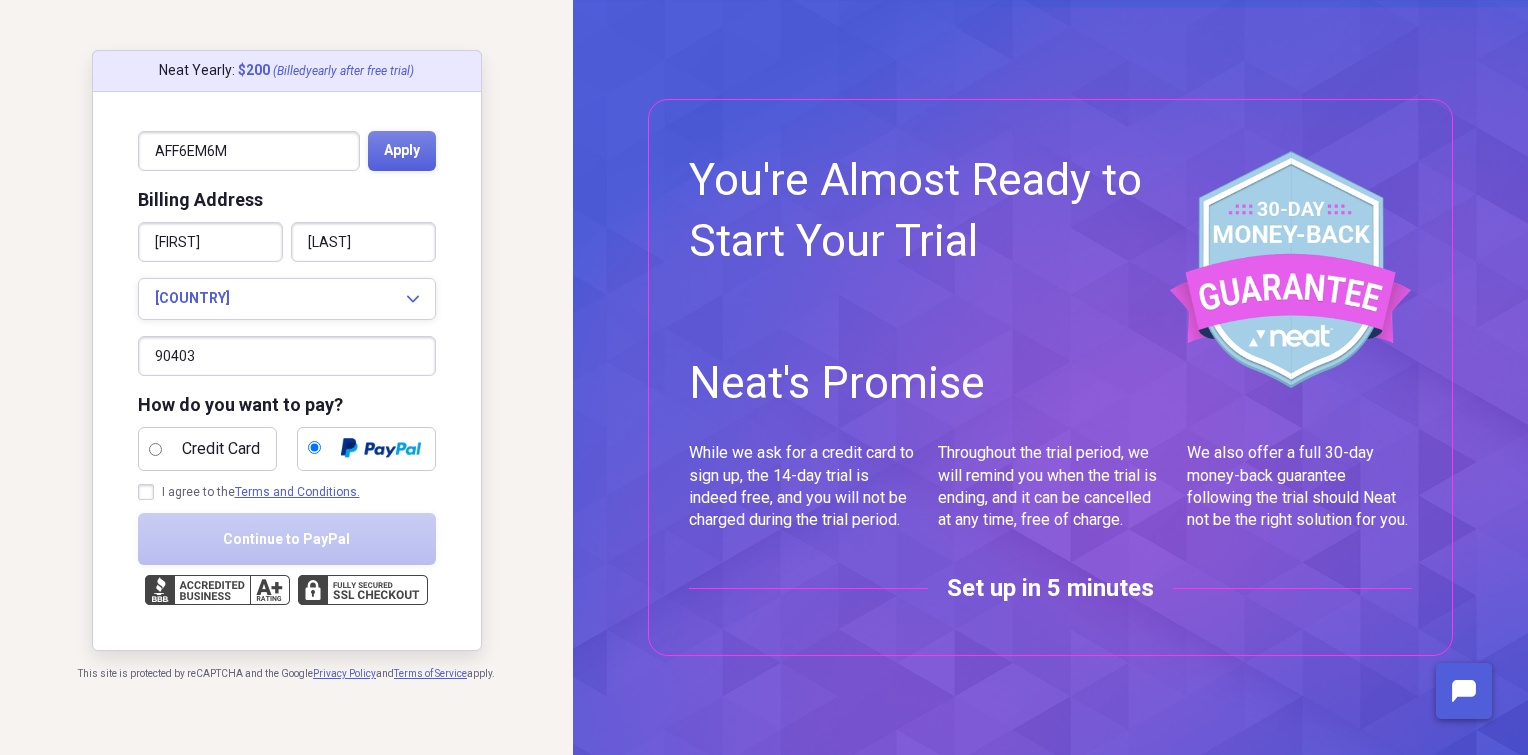 click on "I agree to the  Terms and Conditions." at bounding box center [249, 492] 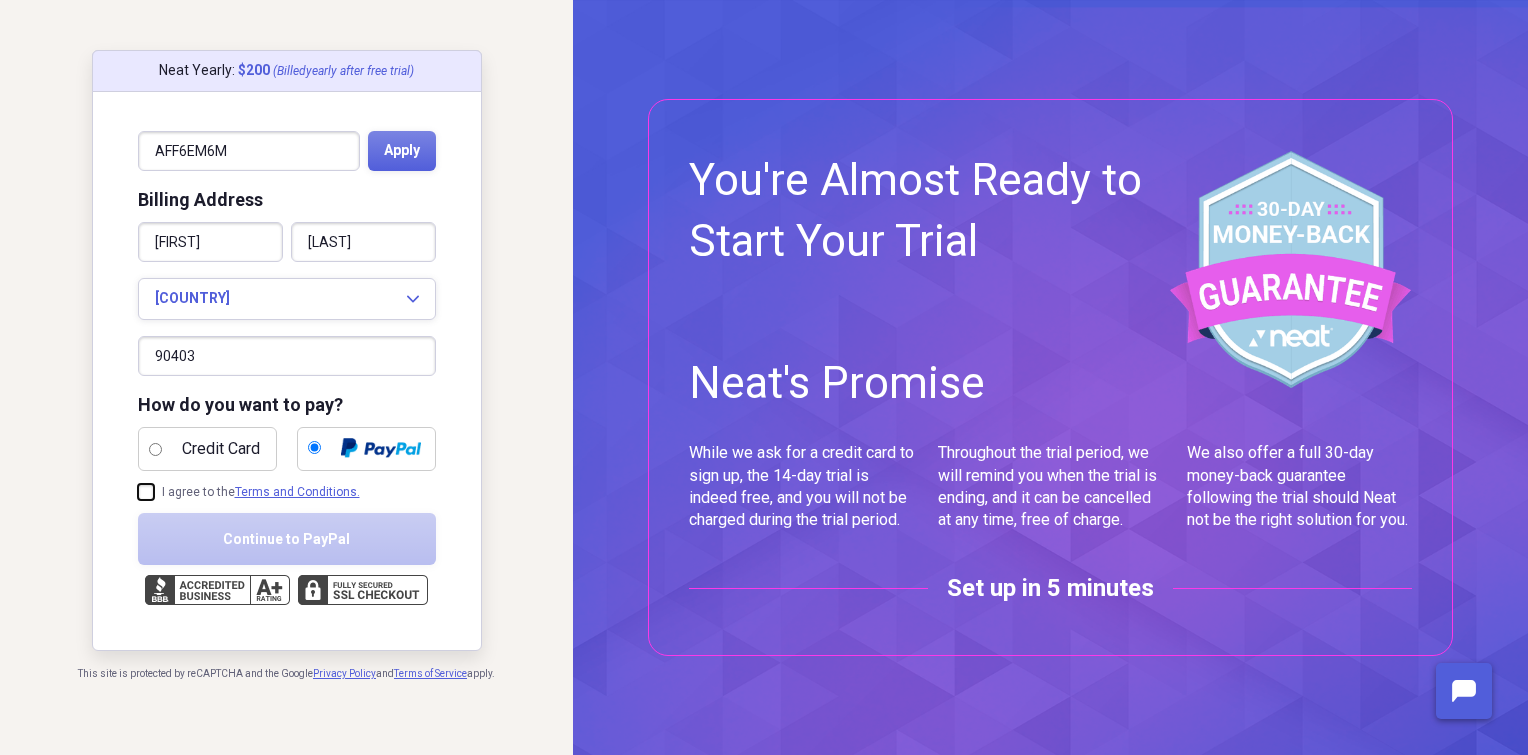 click on "I agree to the  Terms and Conditions." at bounding box center [138, 492] 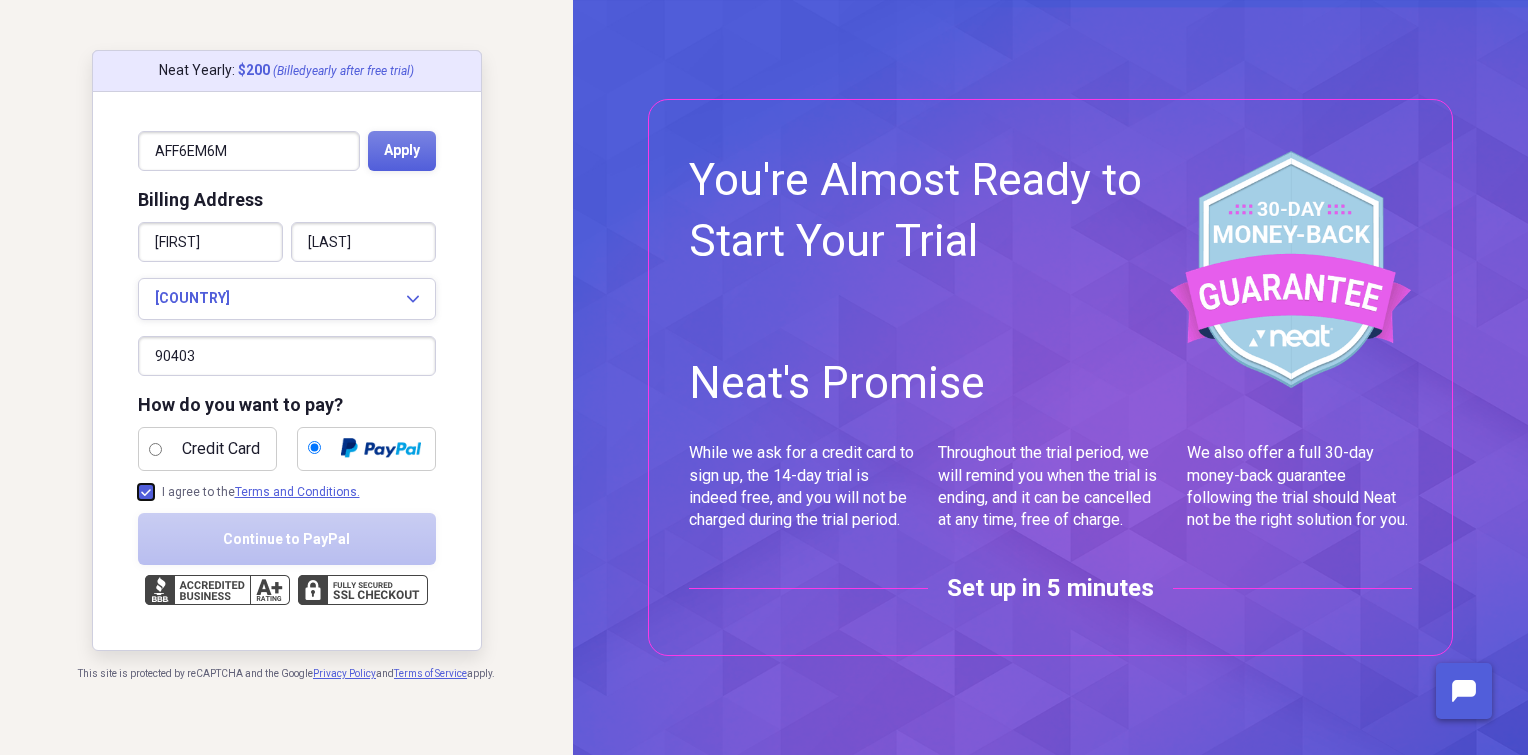checkbox on "true" 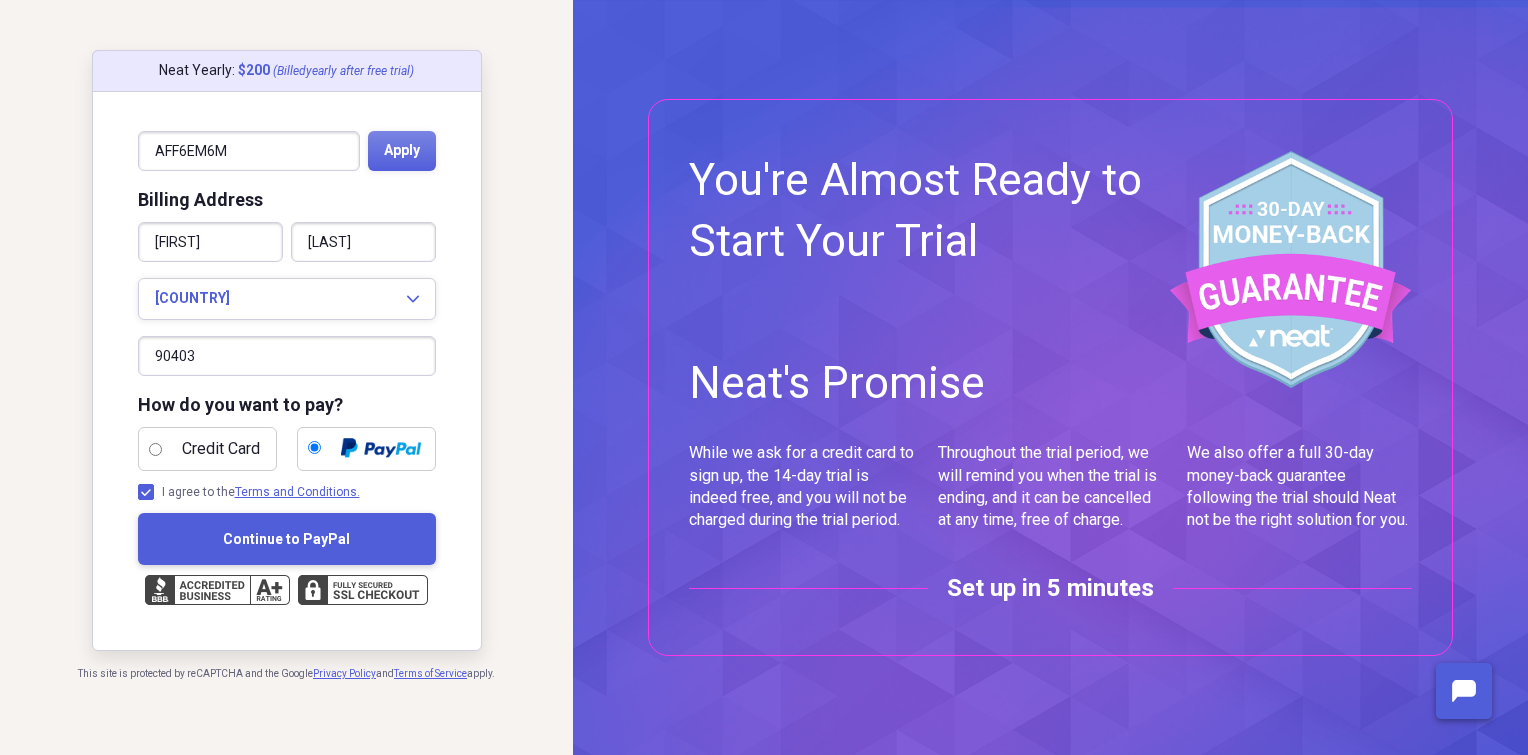 click on "Continue to PayPal" at bounding box center [287, 539] 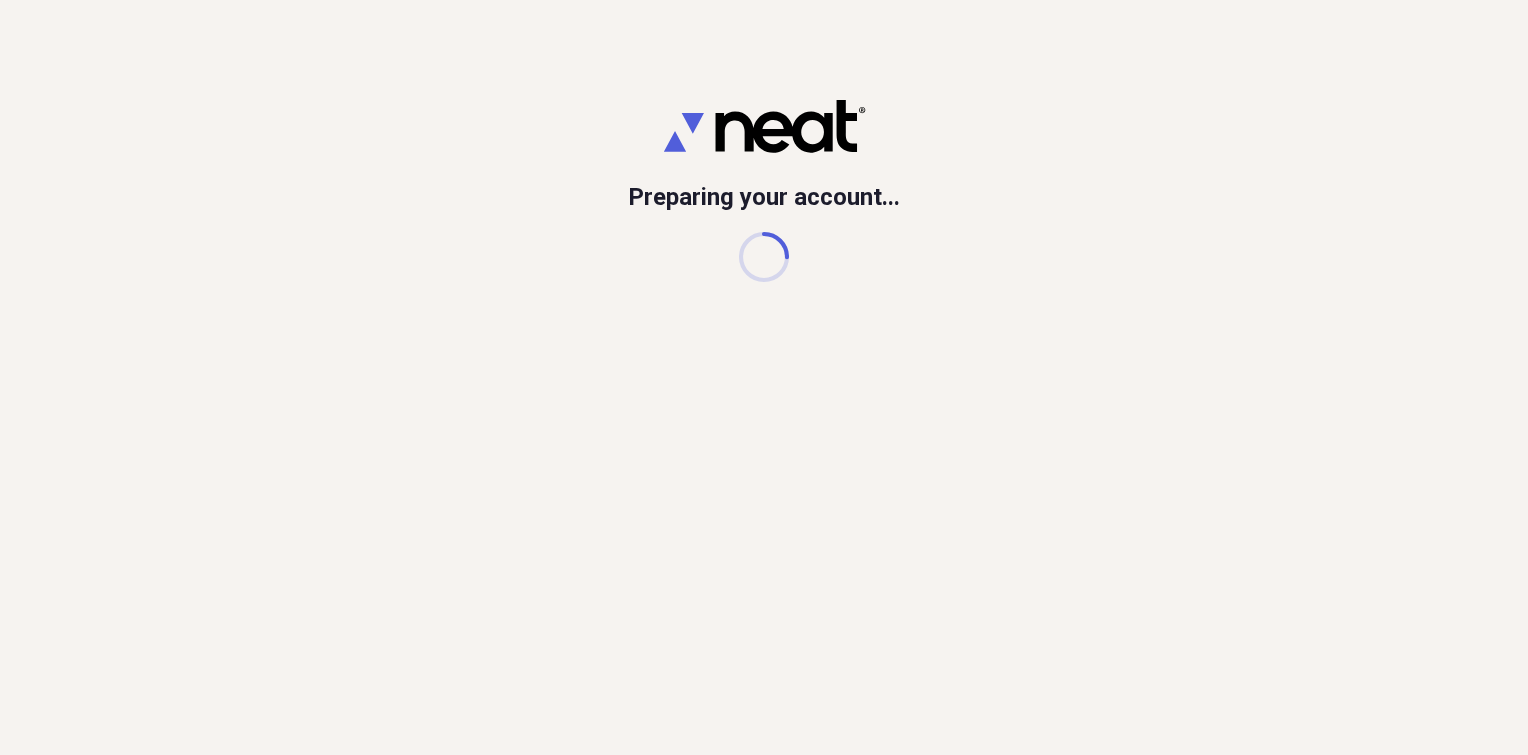 scroll, scrollTop: 0, scrollLeft: 0, axis: both 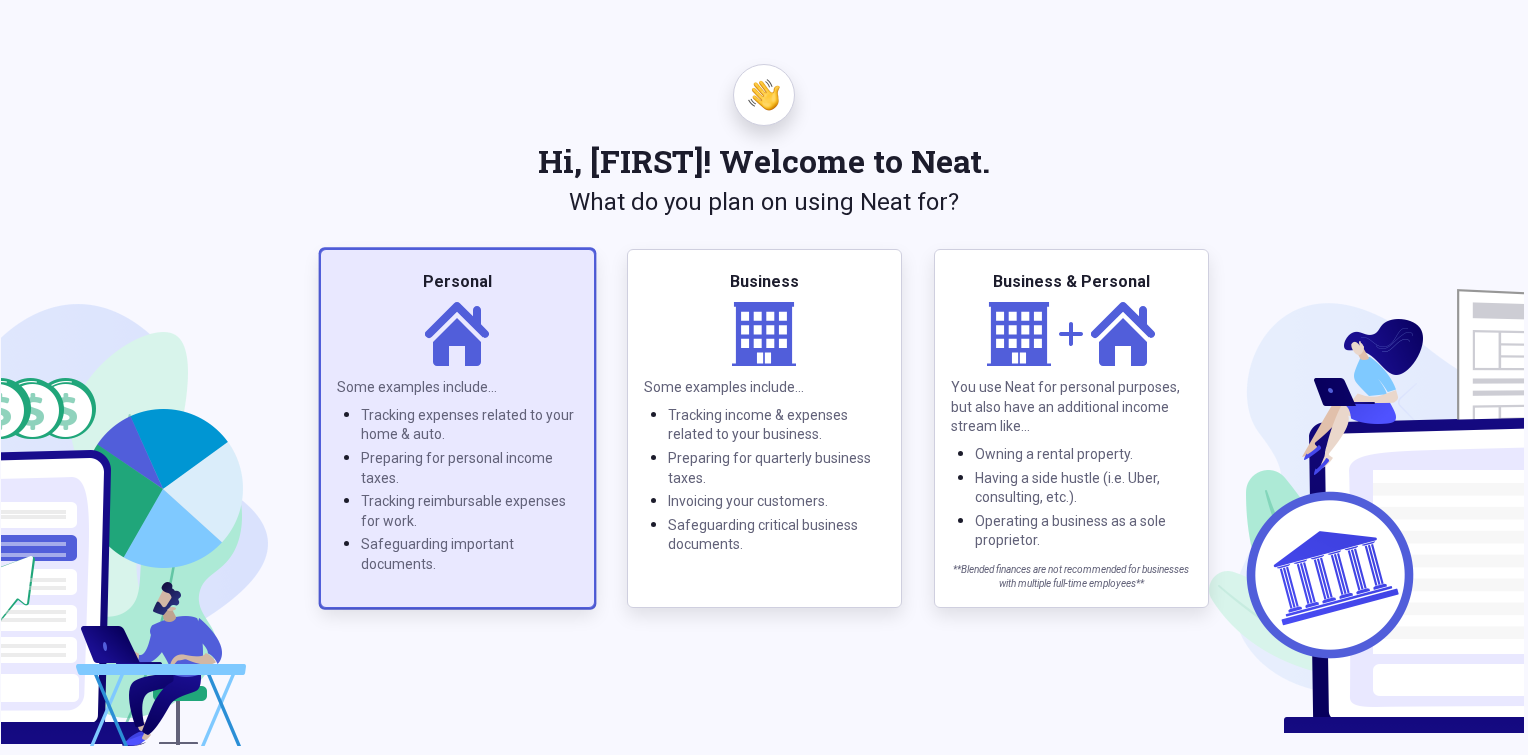 type 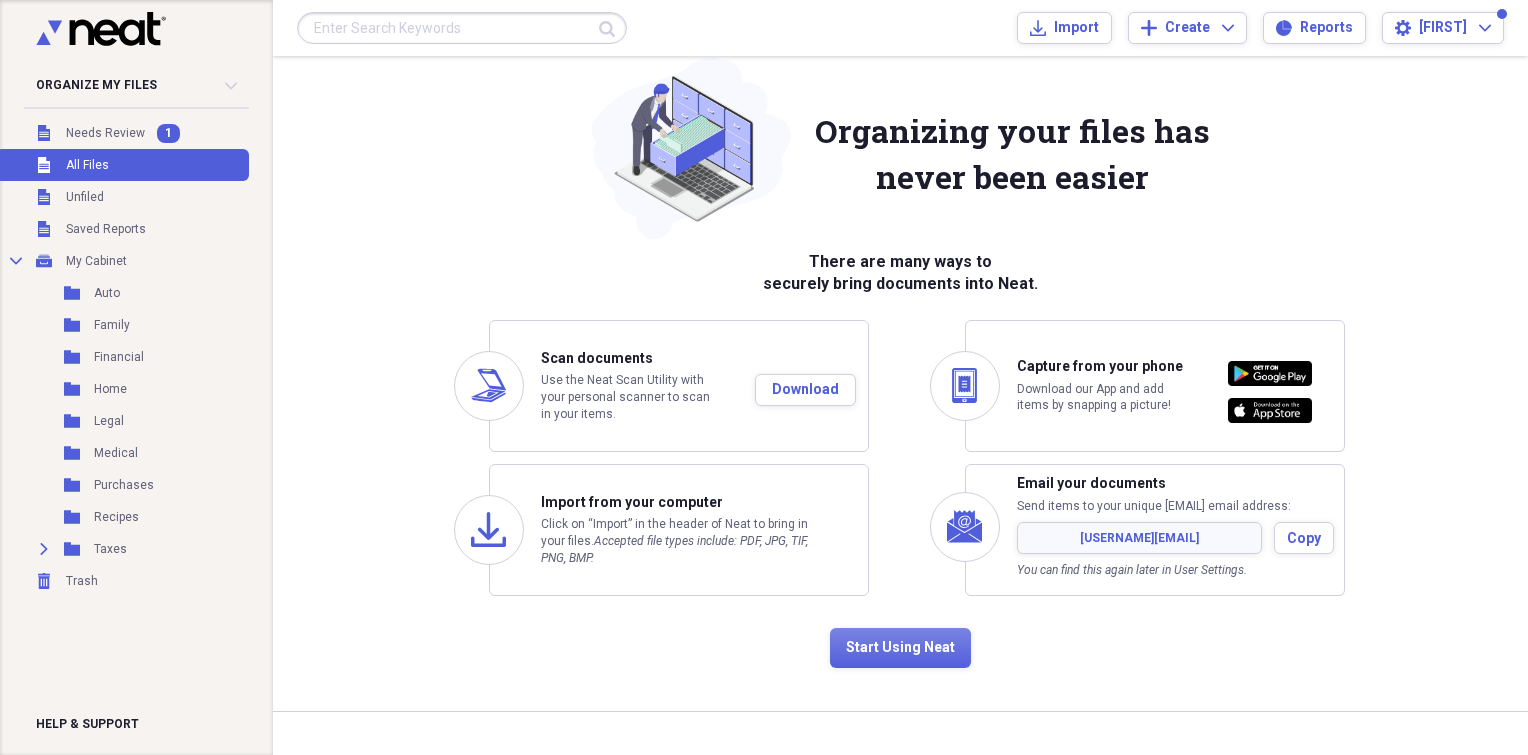 scroll, scrollTop: 35, scrollLeft: 0, axis: vertical 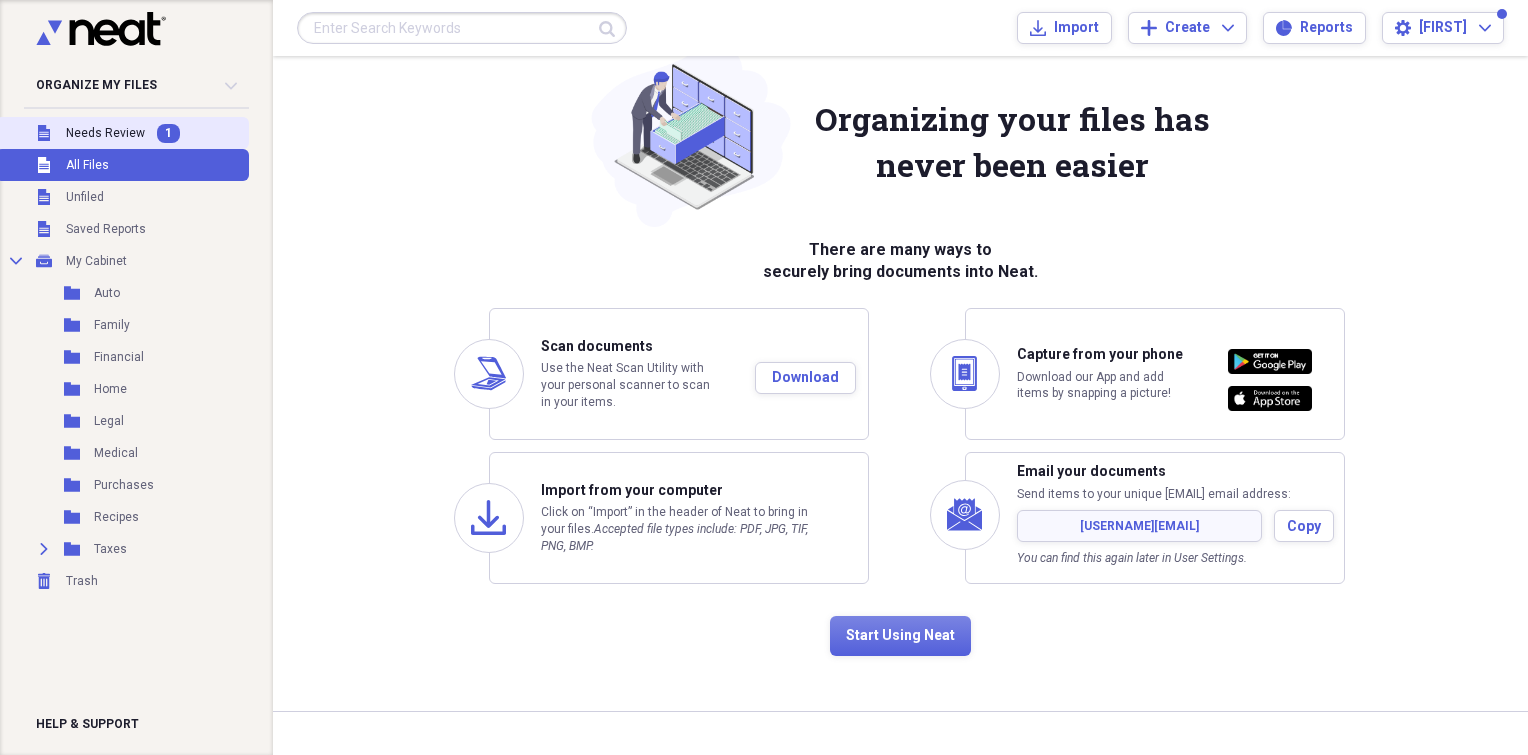 click on "Needs Review" at bounding box center (105, 133) 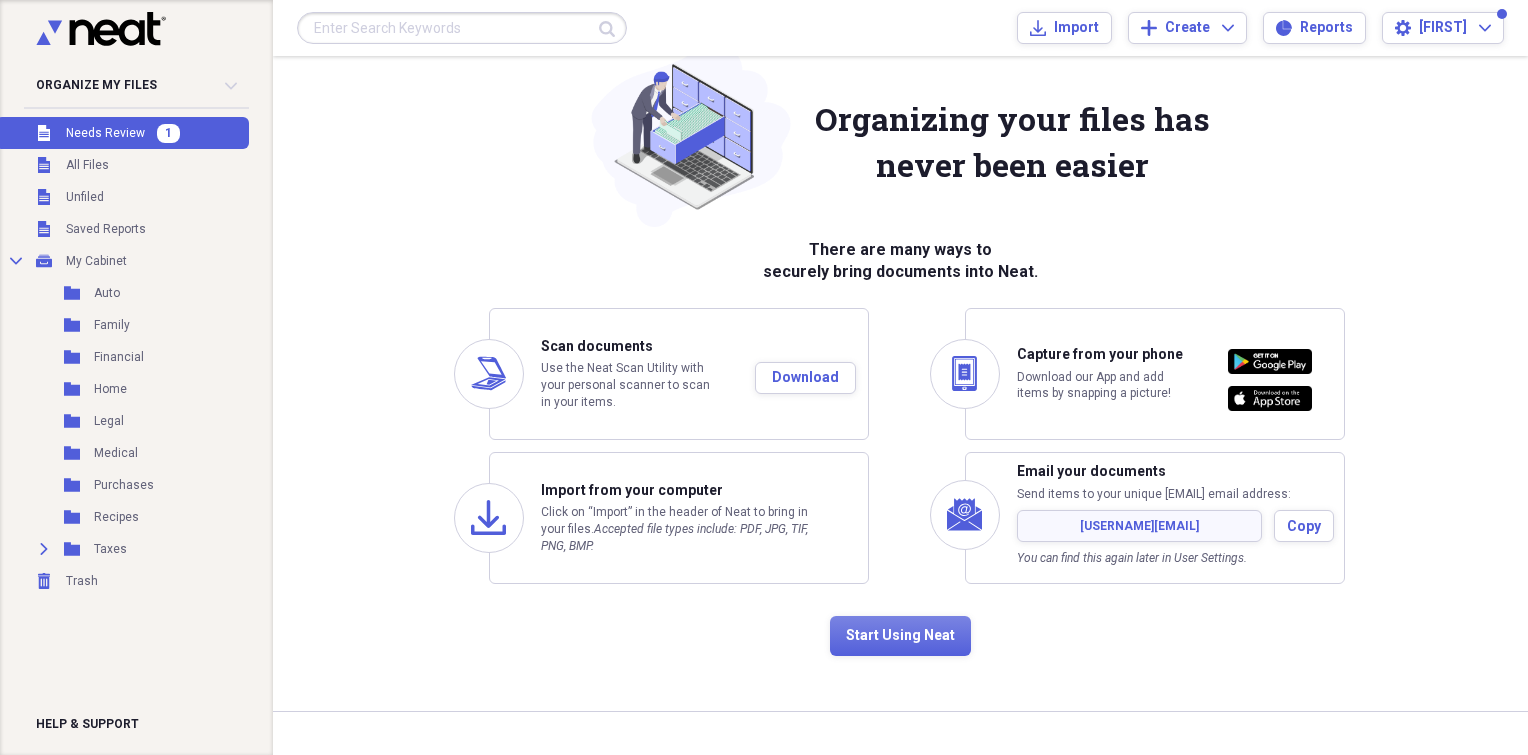 click on "Needs Review" at bounding box center [105, 133] 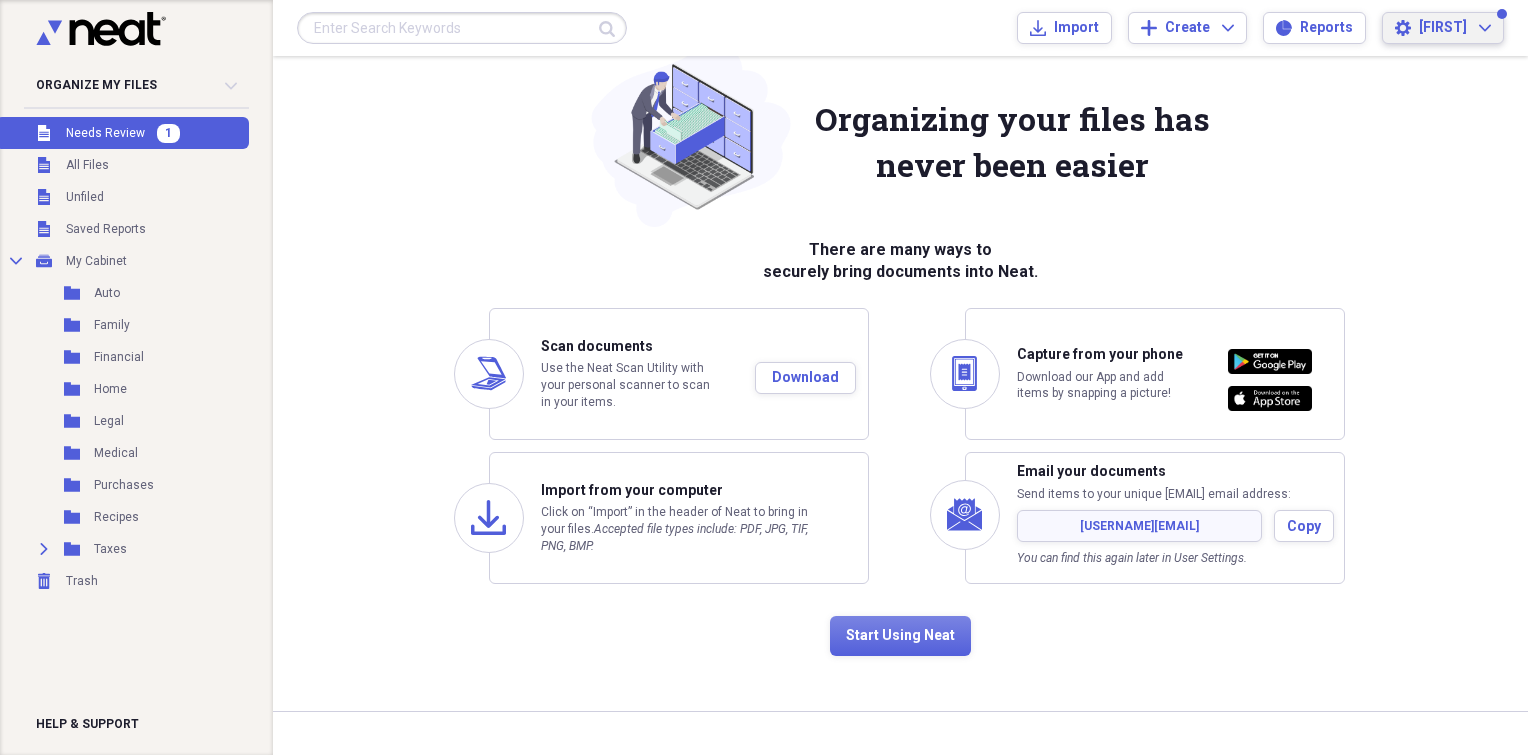 click on "Settings [FIRST] Expand" at bounding box center (1443, 28) 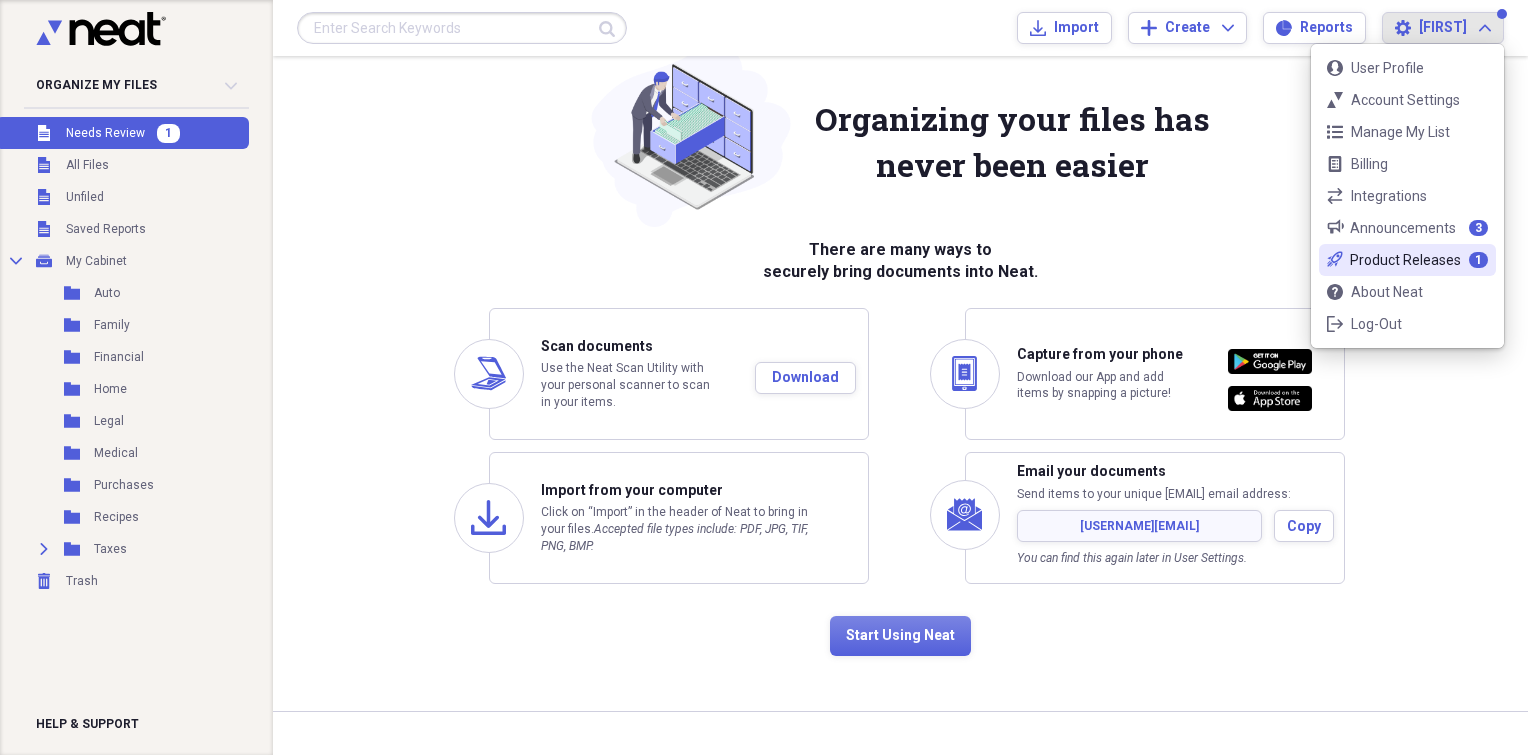 click on "Product Releases" at bounding box center [1405, 260] 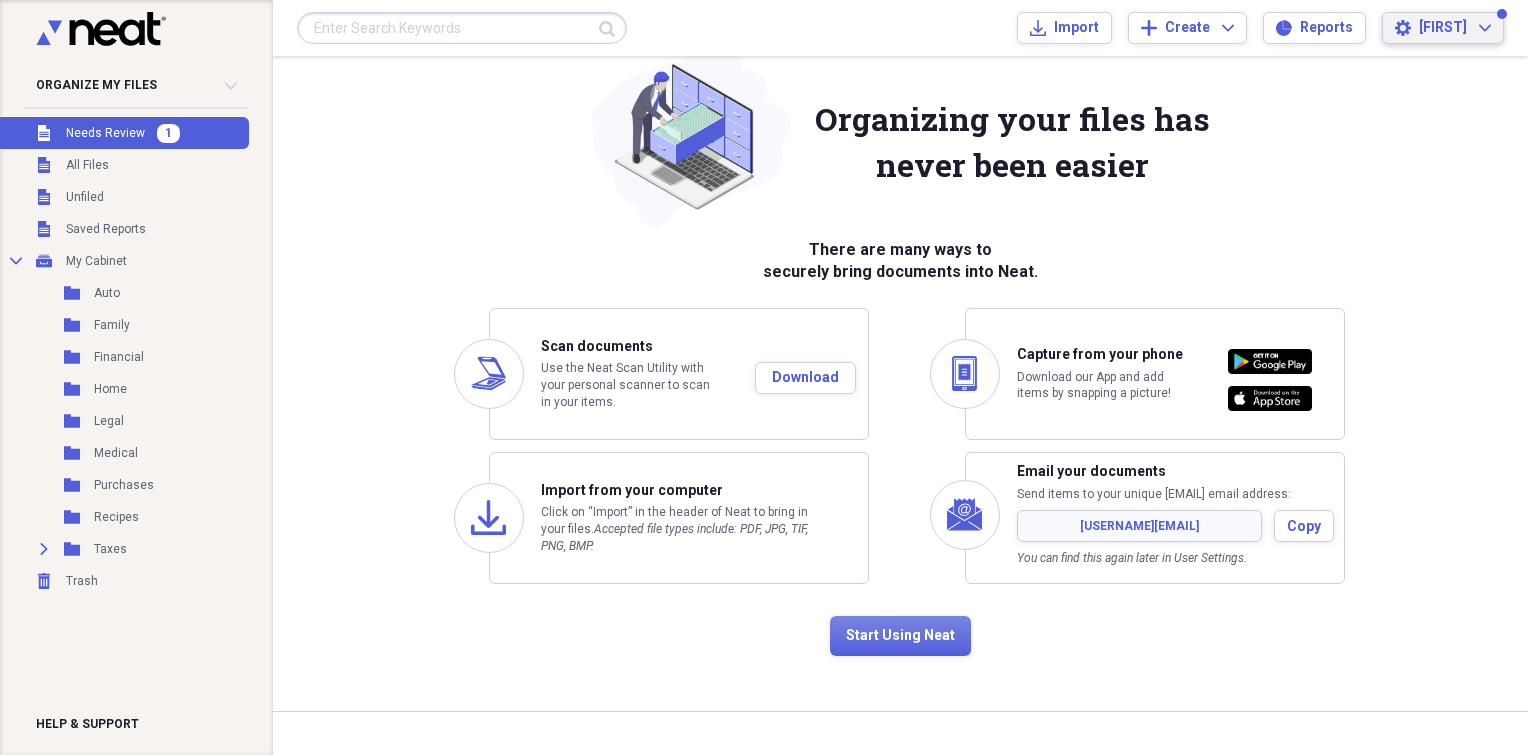 click on "Settings [FIRST] Expand" at bounding box center (1443, 28) 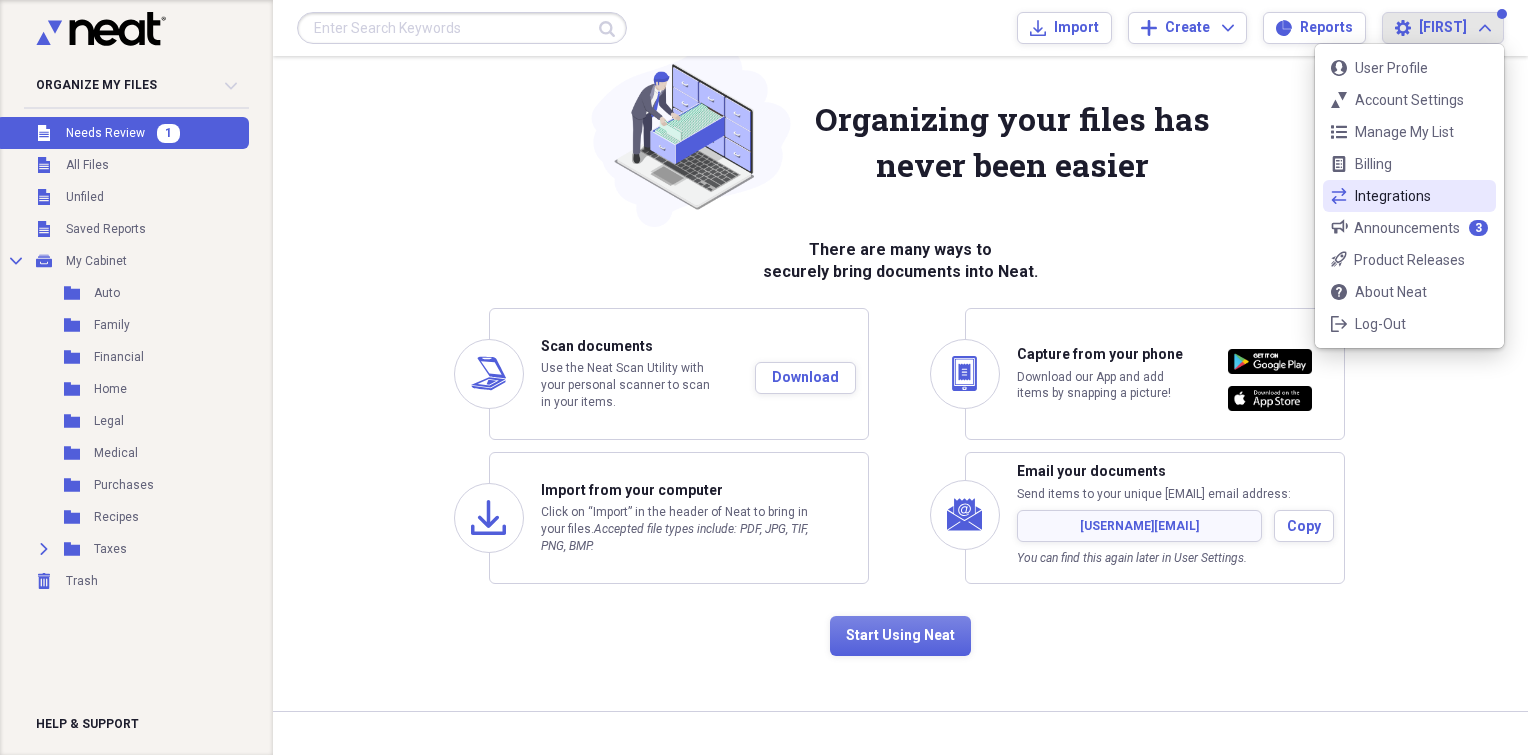 click on "Integrations" at bounding box center (1409, 196) 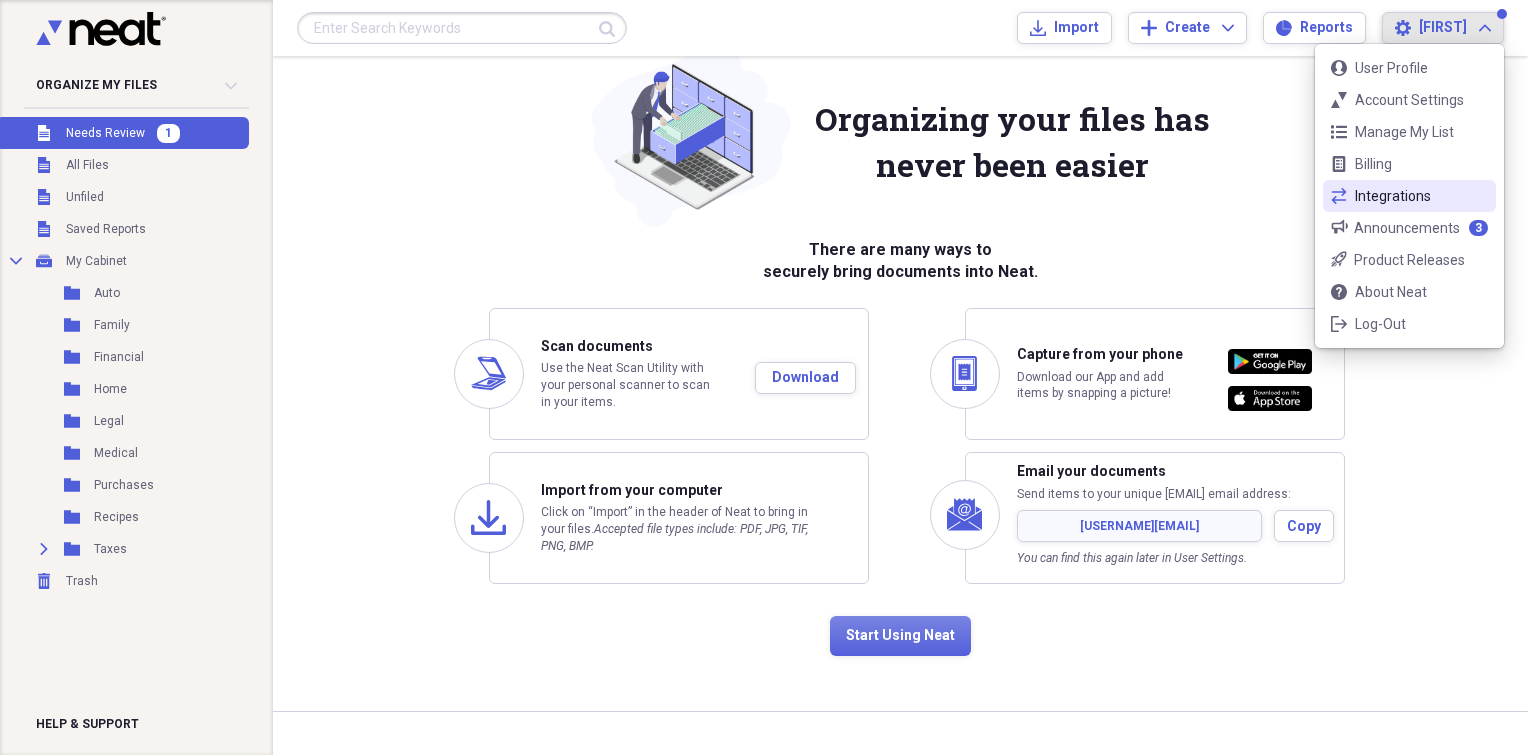 scroll, scrollTop: 0, scrollLeft: 0, axis: both 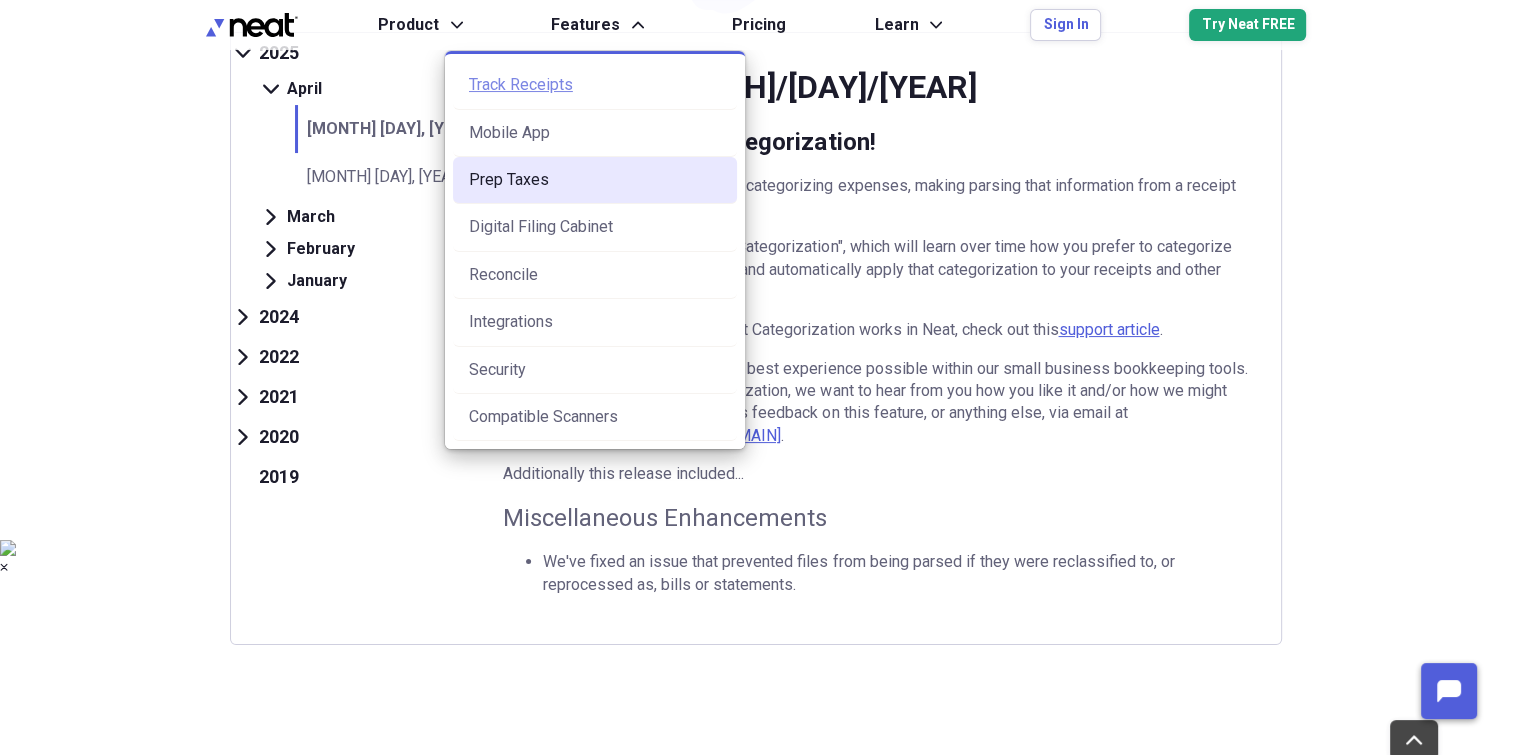 drag, startPoint x: 576, startPoint y: 95, endPoint x: 538, endPoint y: 158, distance: 73.57309 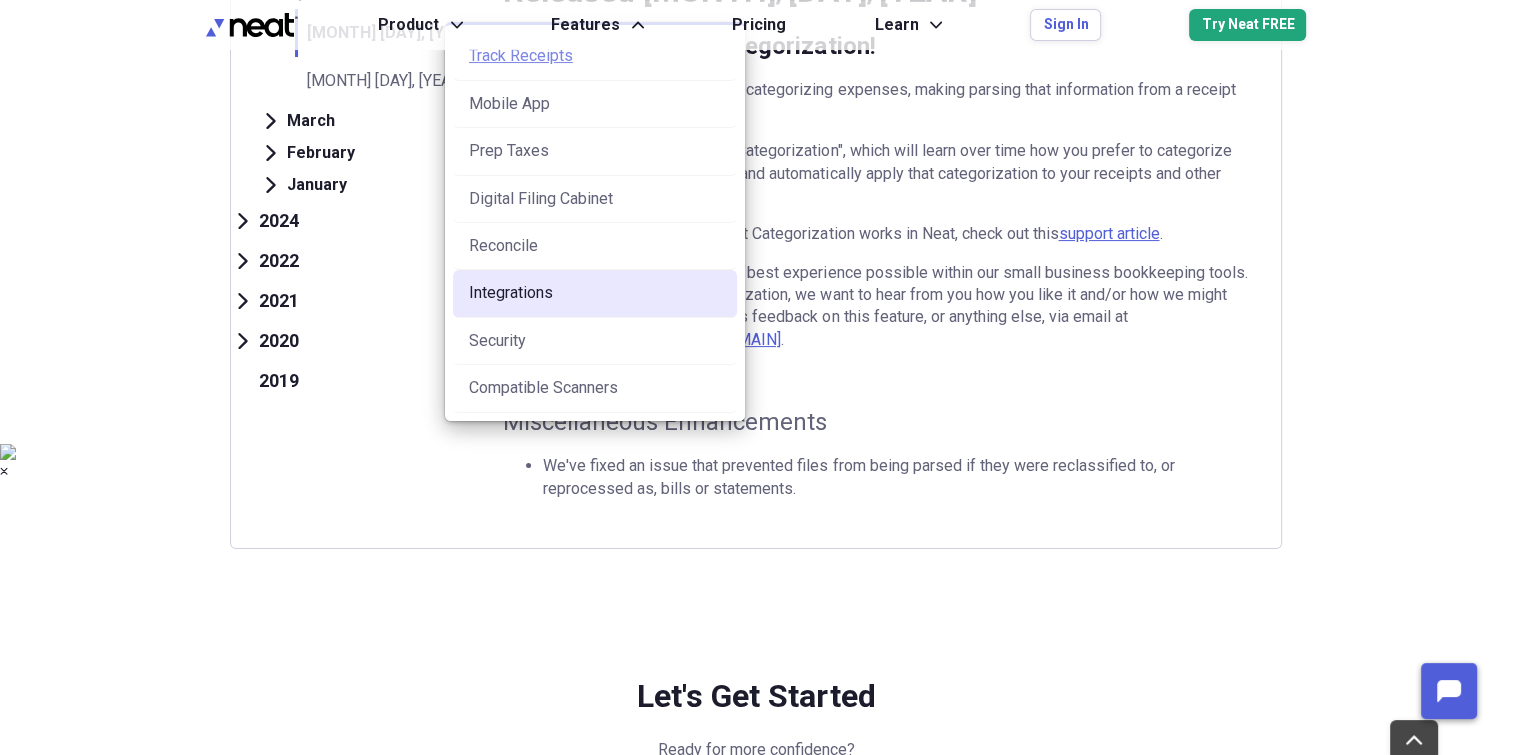 scroll, scrollTop: 400, scrollLeft: 0, axis: vertical 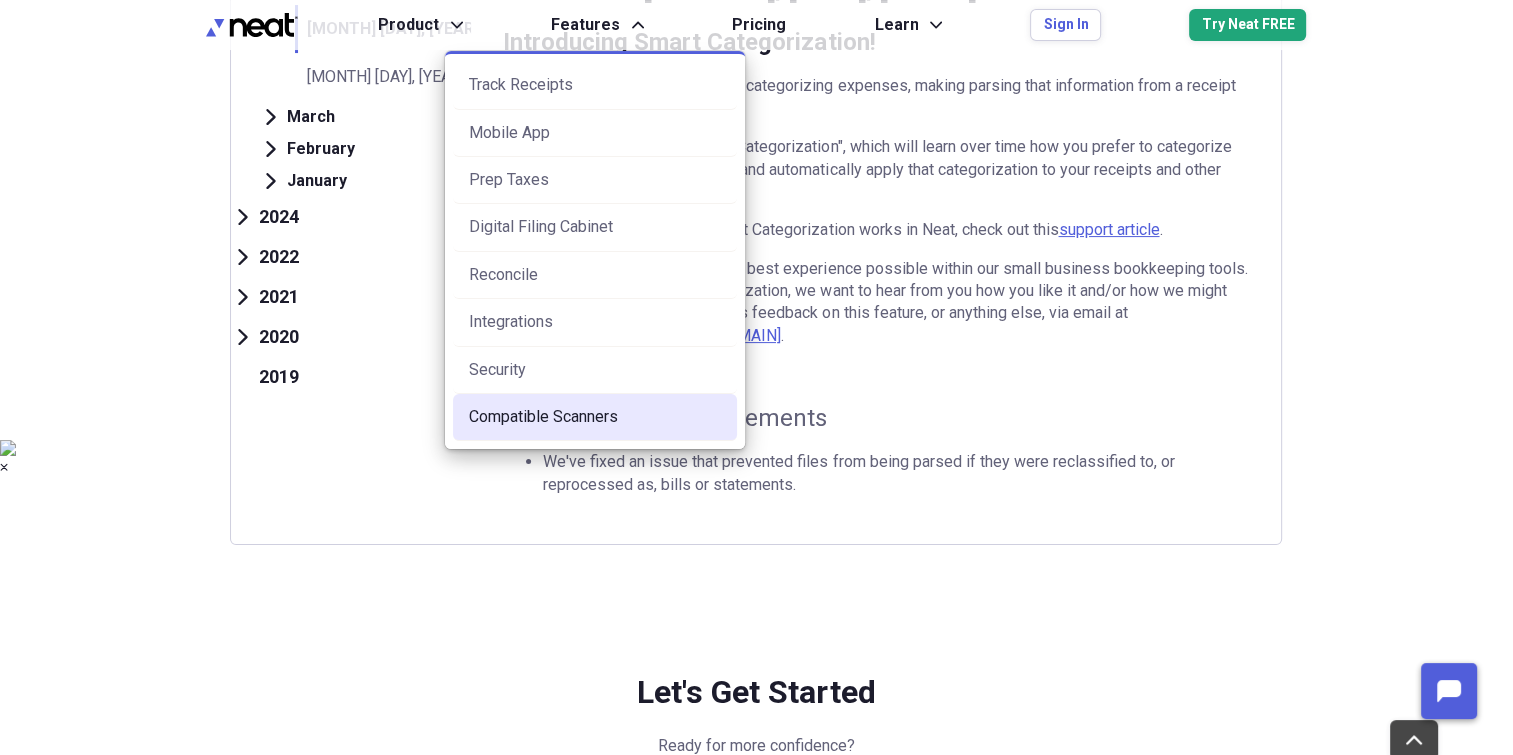 click on "Compatible Scanners" at bounding box center [595, 417] 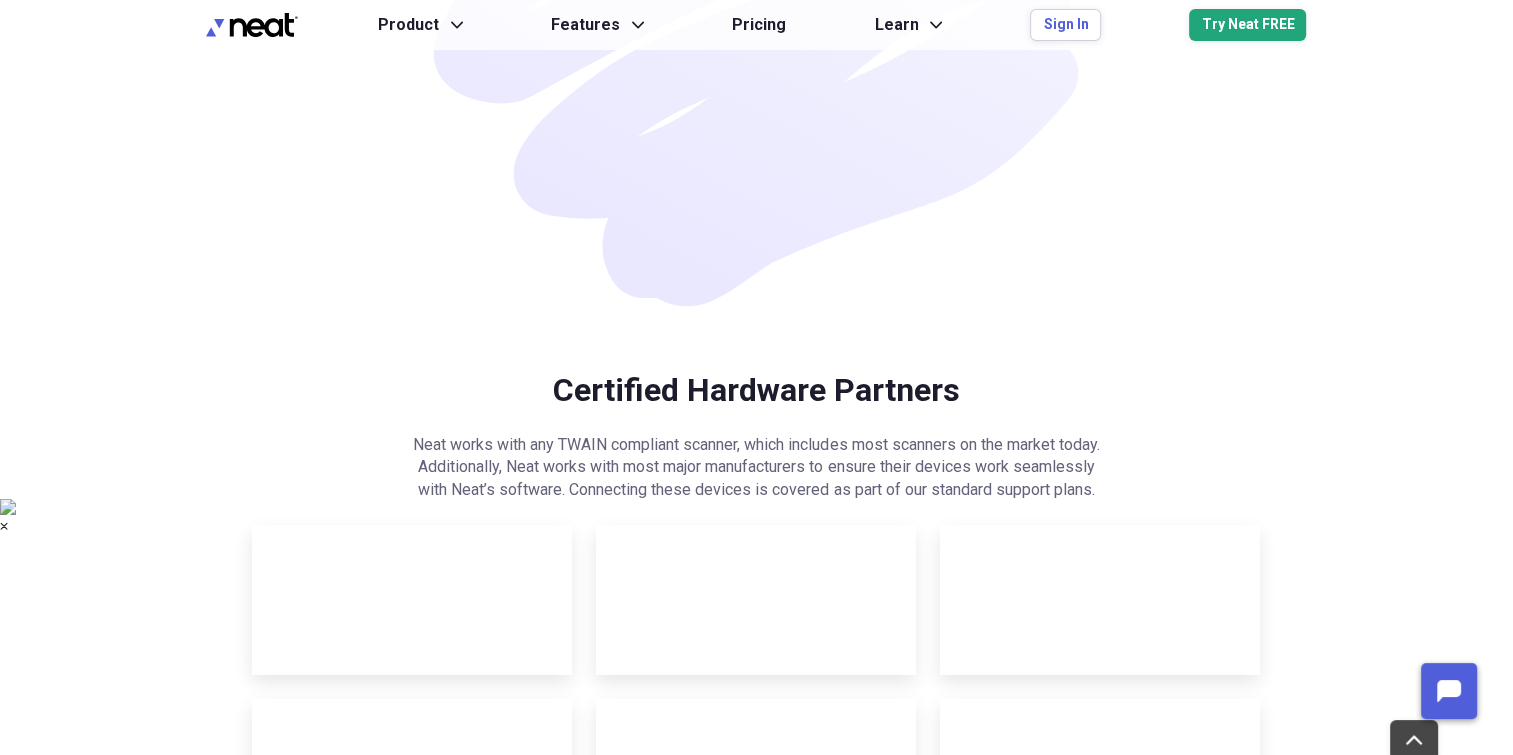 scroll, scrollTop: 12, scrollLeft: 0, axis: vertical 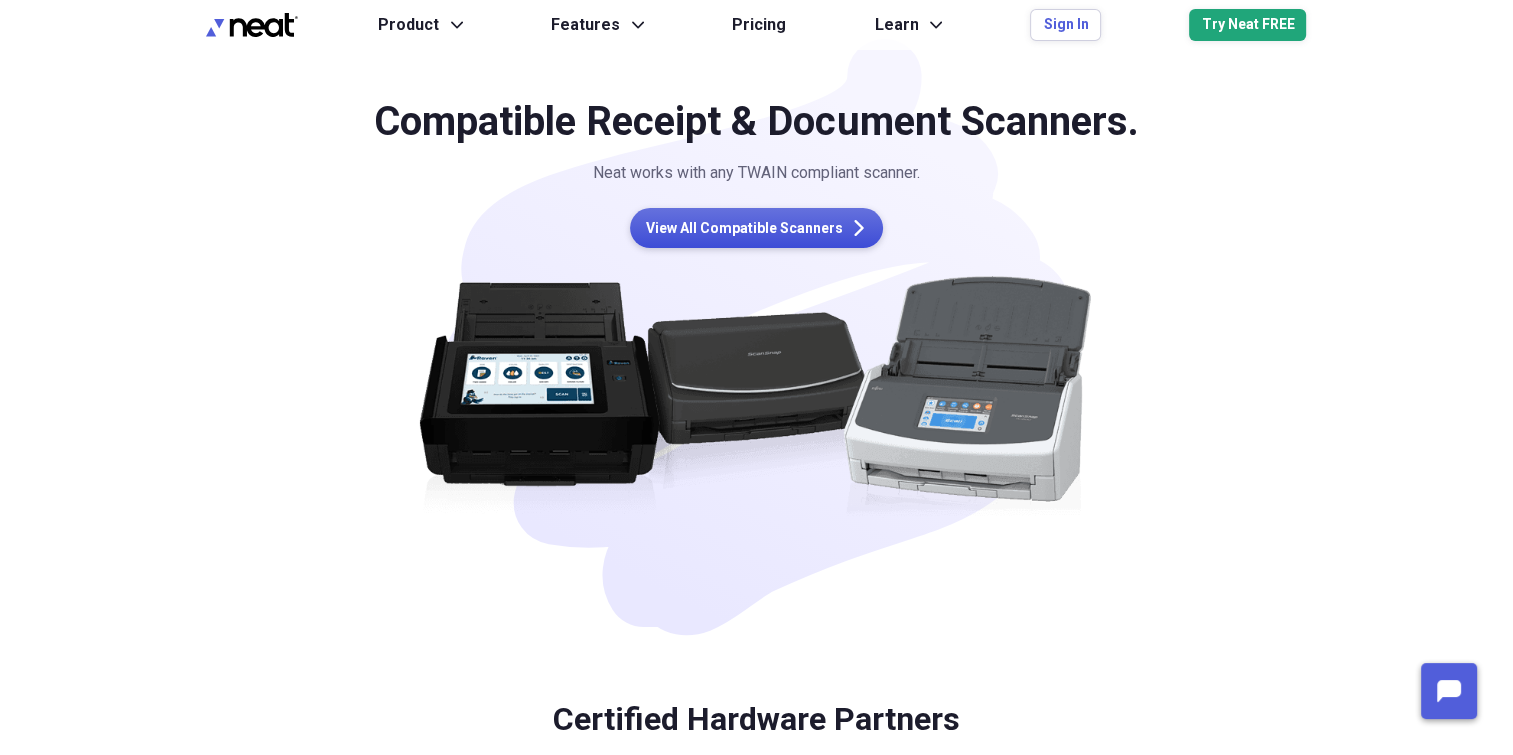 click on "View All Compatible Scanners" at bounding box center (744, 229) 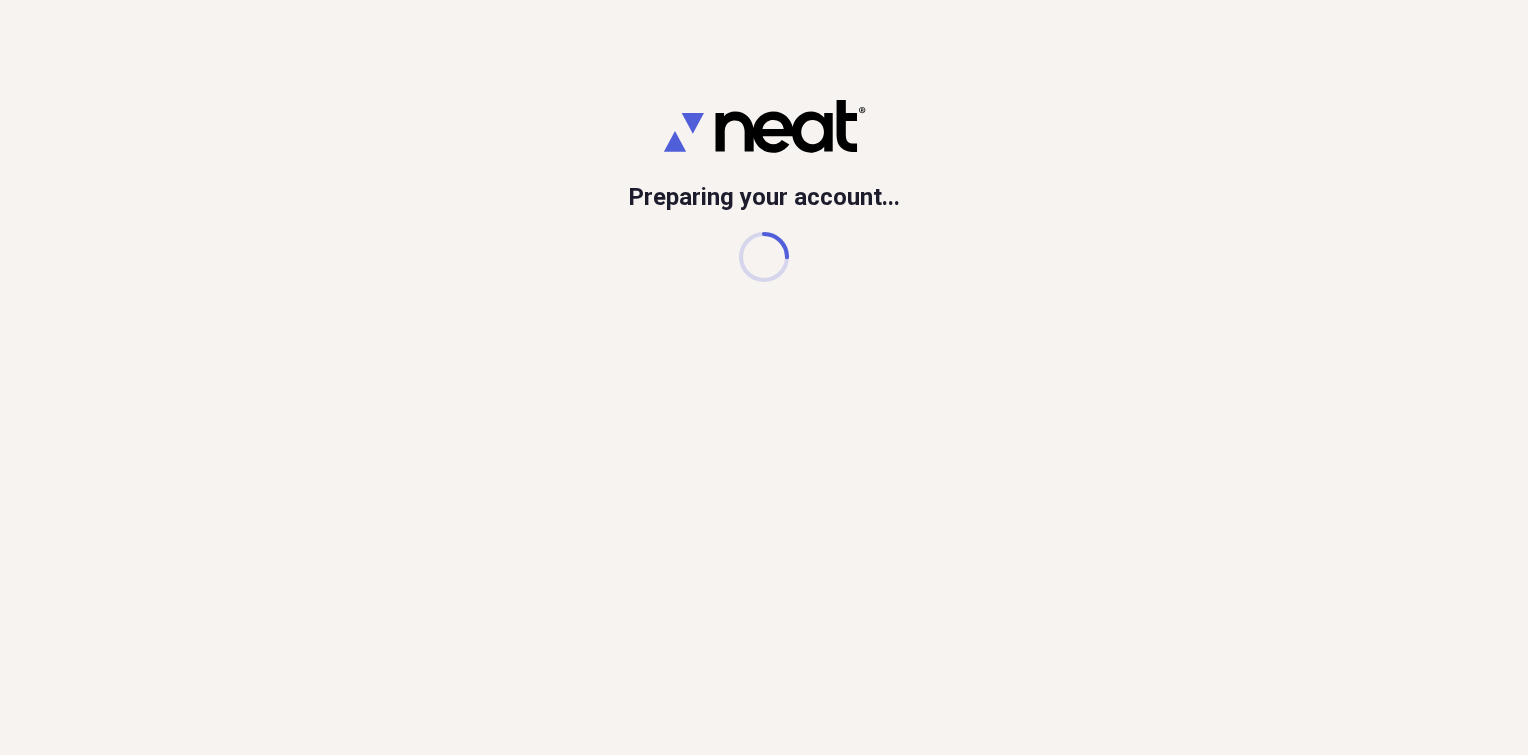 scroll, scrollTop: 0, scrollLeft: 0, axis: both 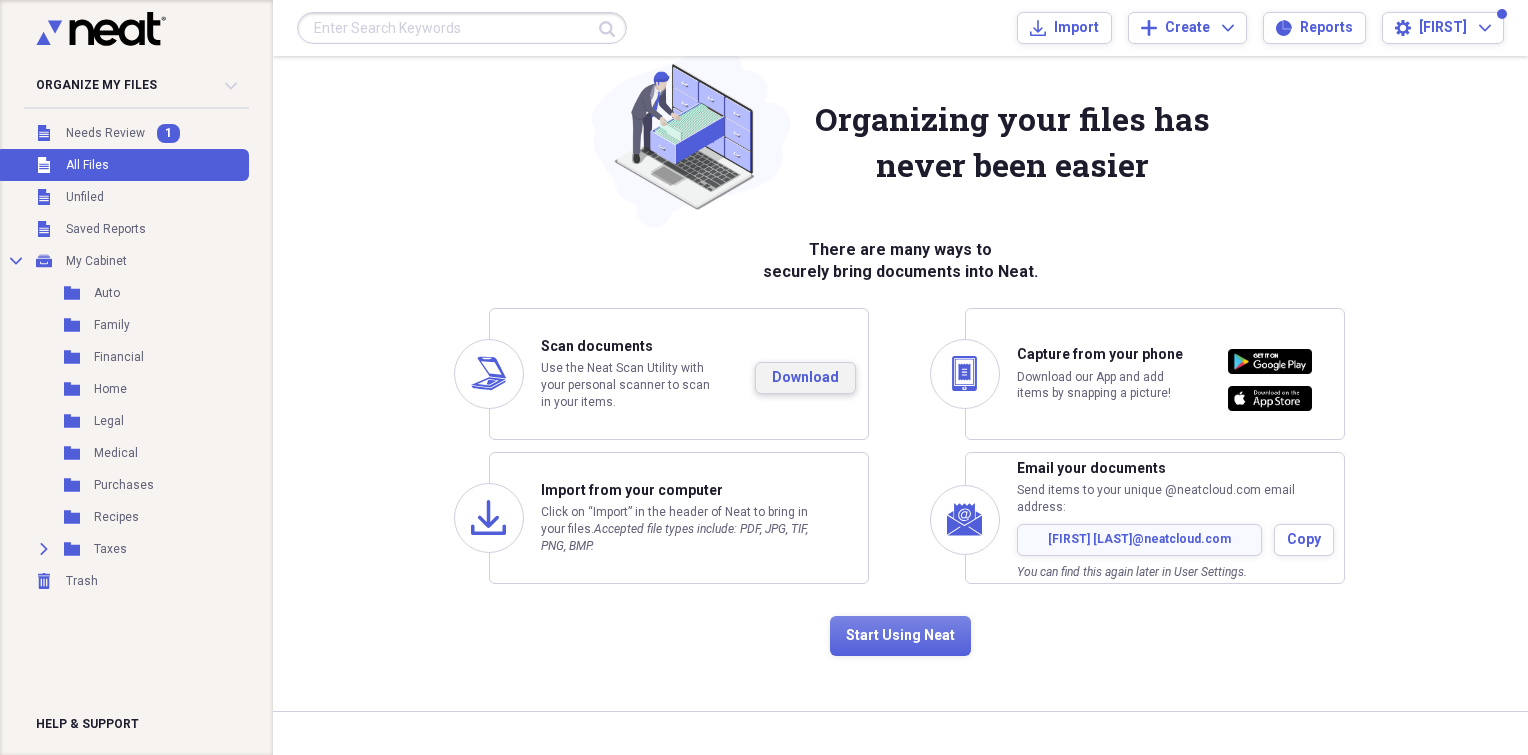 click on "Download" at bounding box center [805, 378] 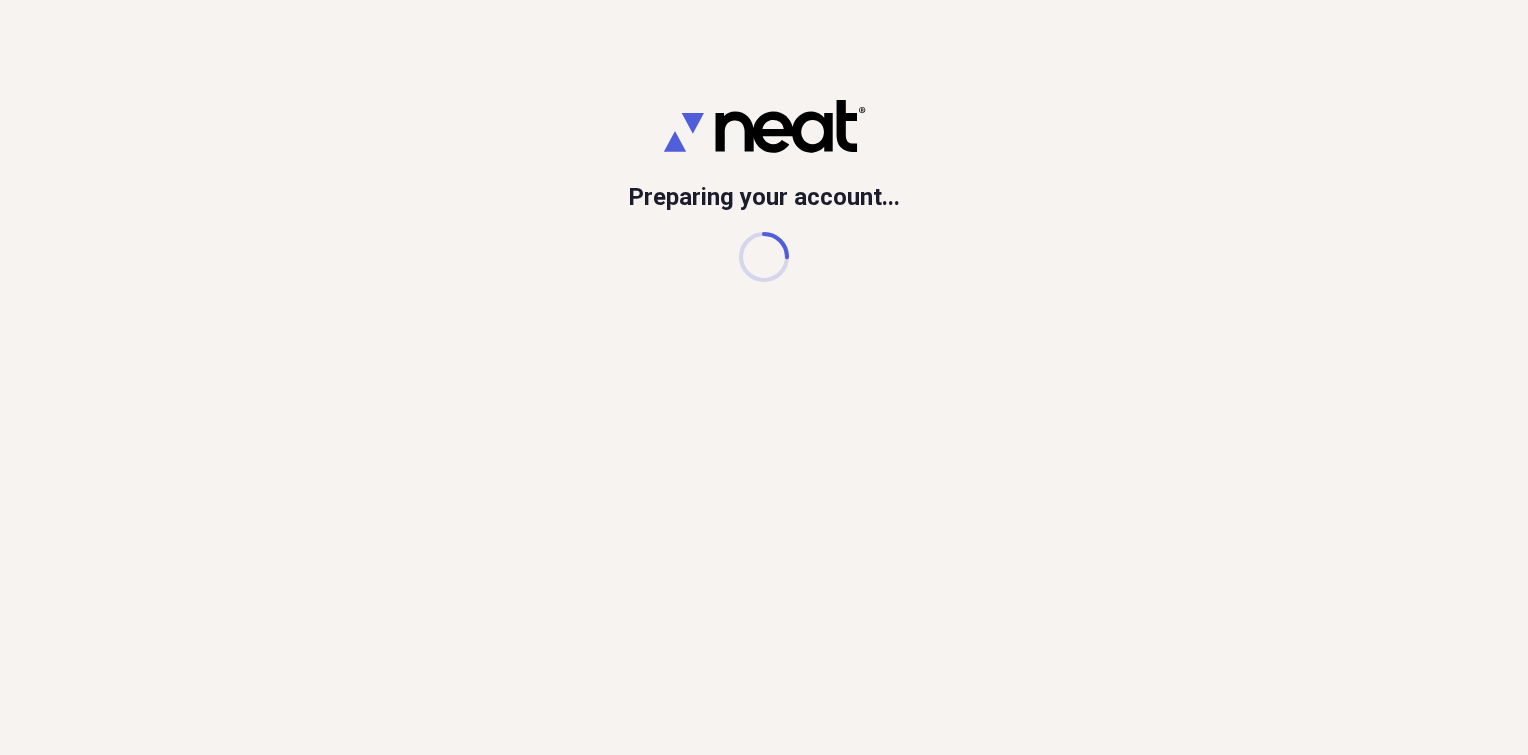 scroll, scrollTop: 0, scrollLeft: 0, axis: both 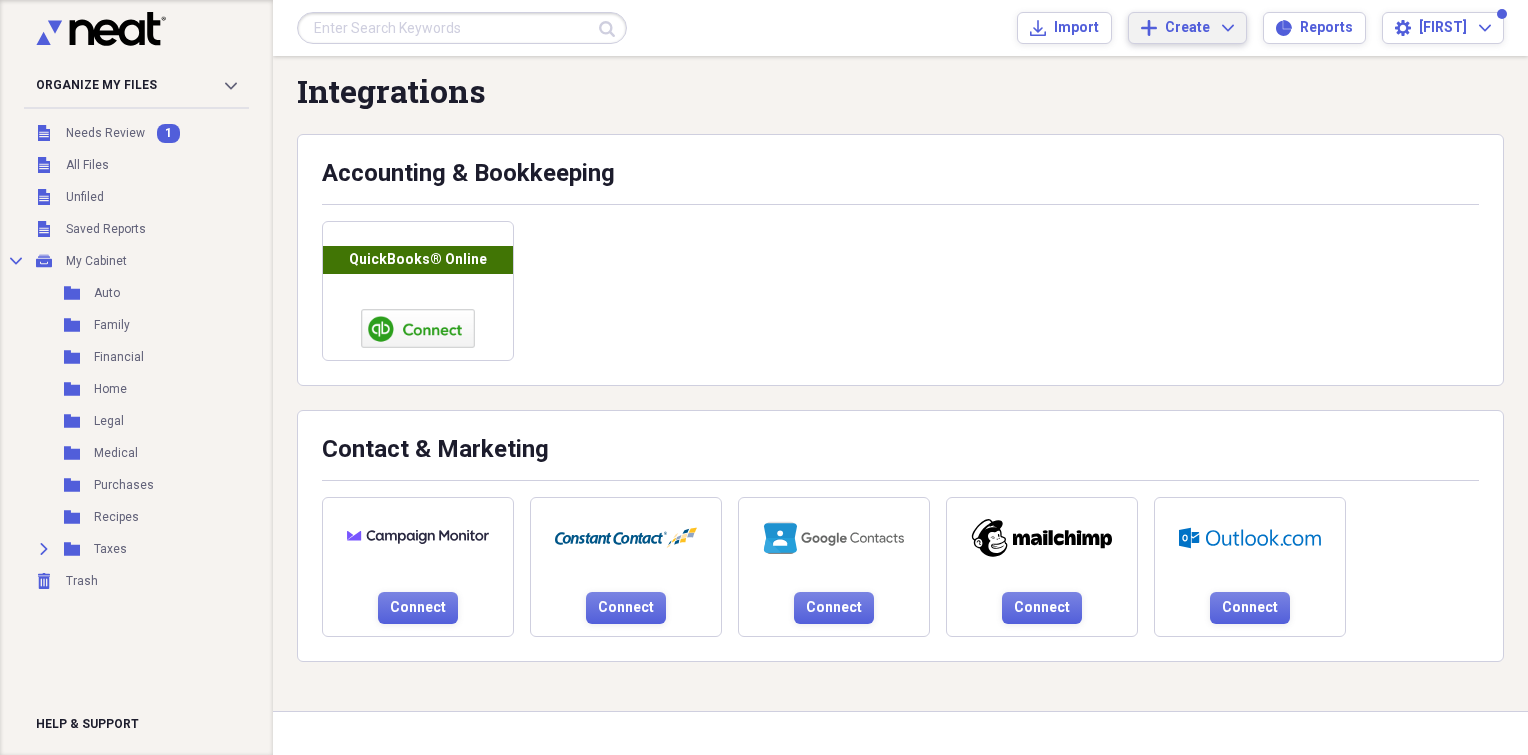 click on "Add Create Expand" at bounding box center (1187, 28) 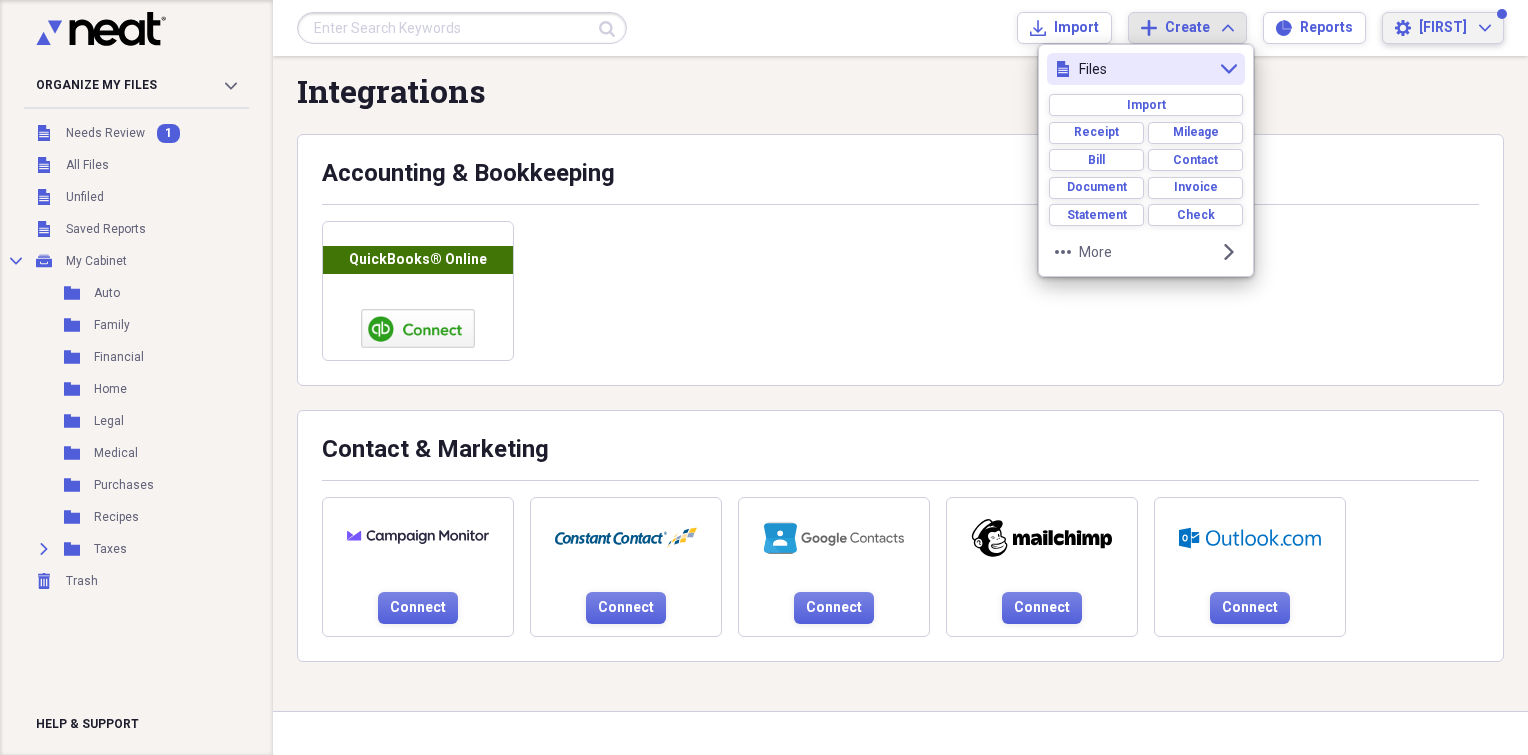 click on "[FIRST]" at bounding box center (1443, 28) 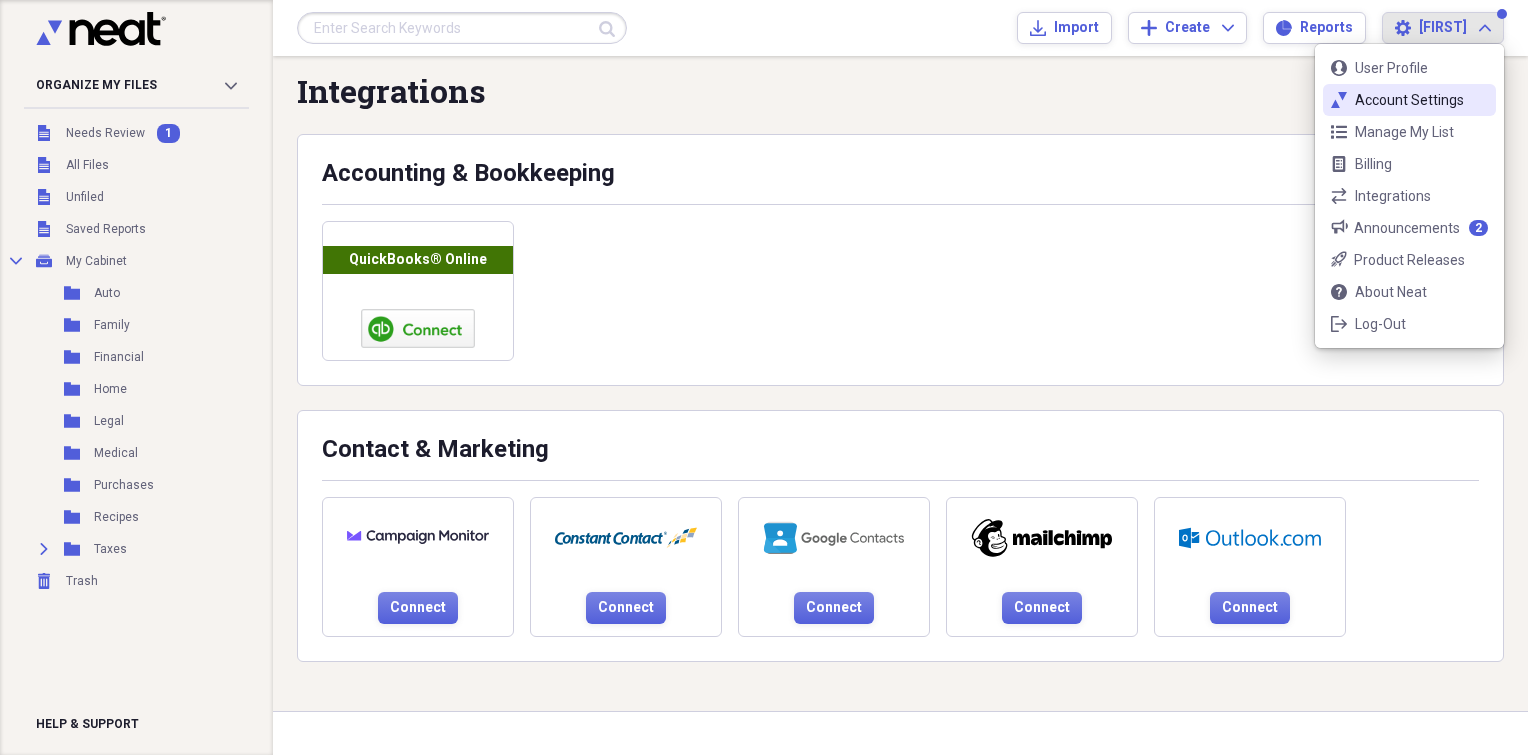 click on "Account Settings" at bounding box center [1409, 100] 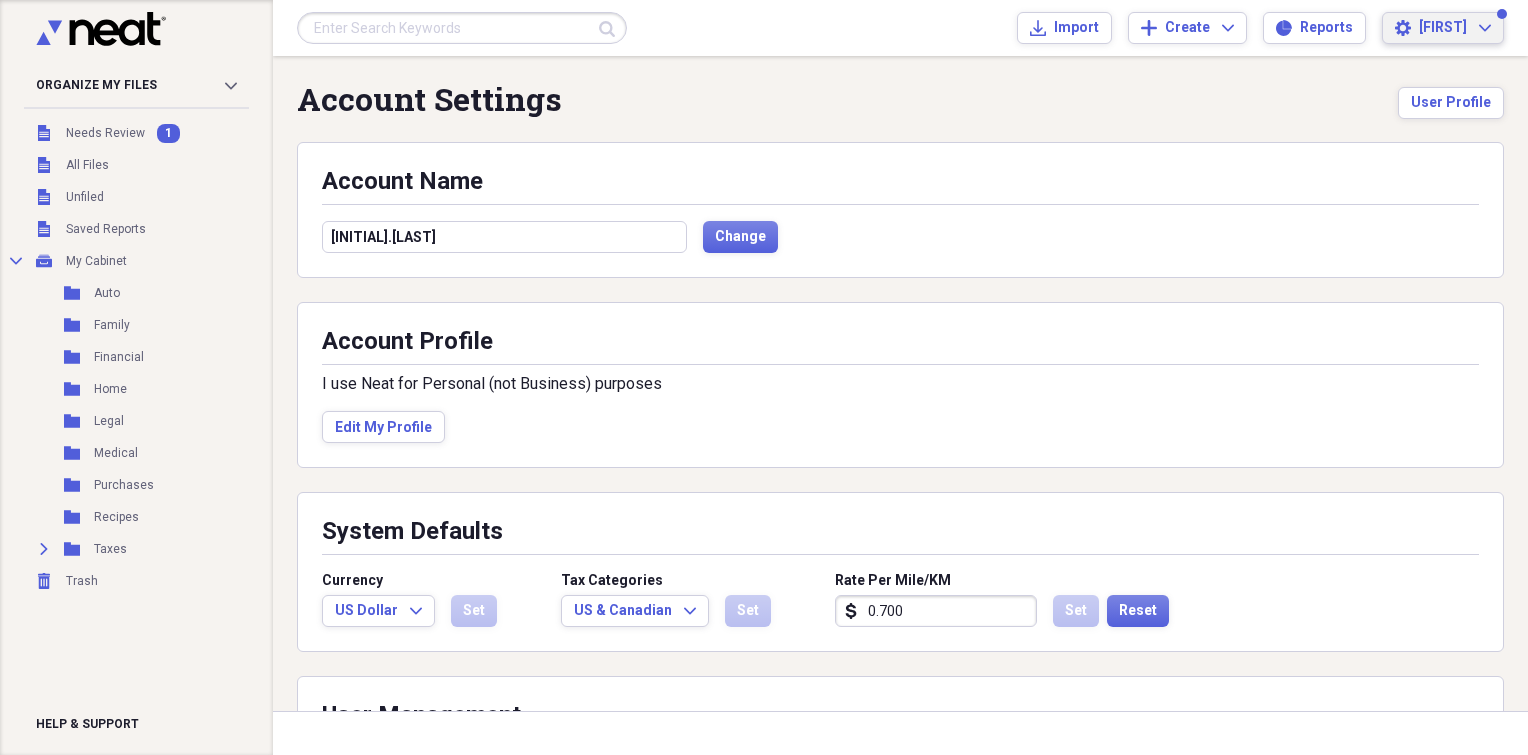scroll, scrollTop: 146, scrollLeft: 0, axis: vertical 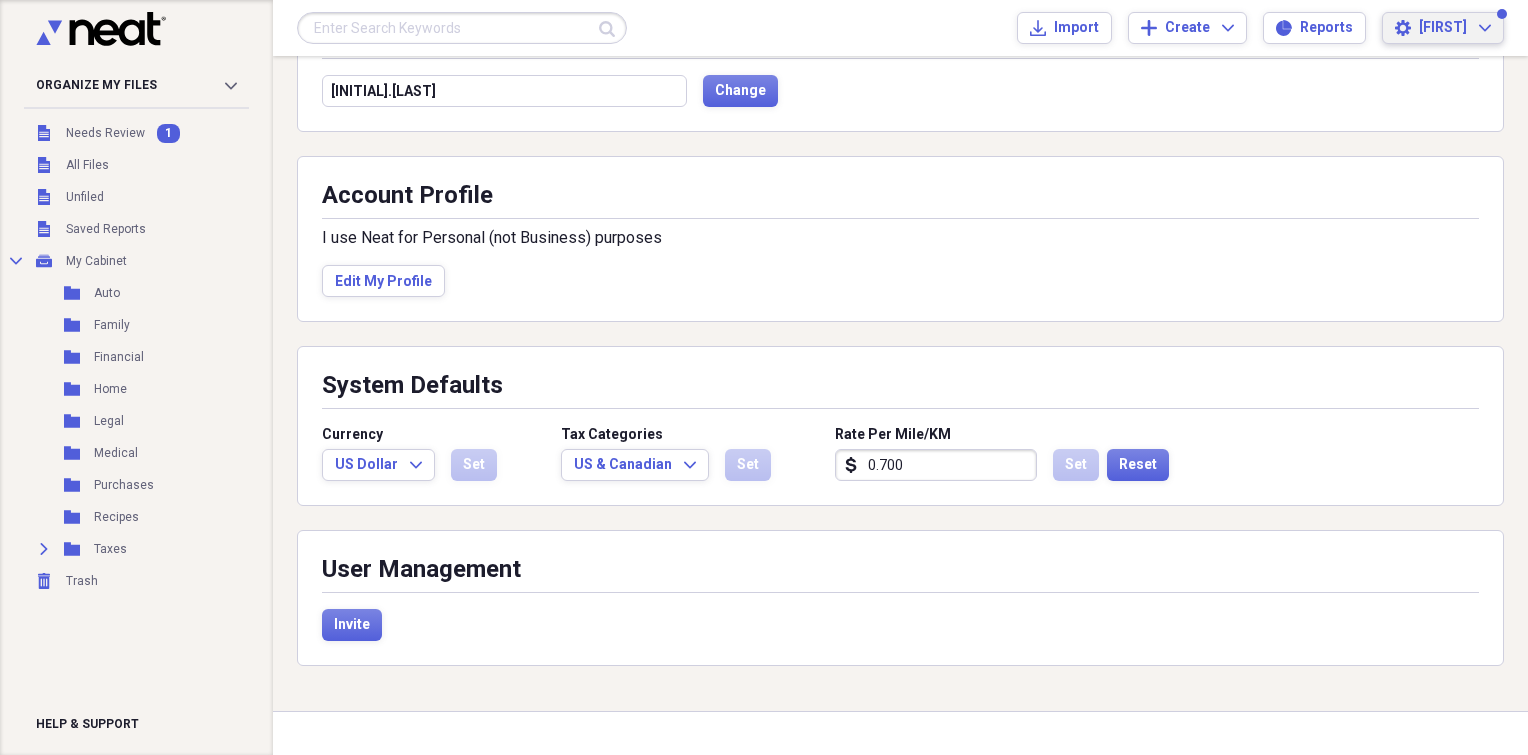 click 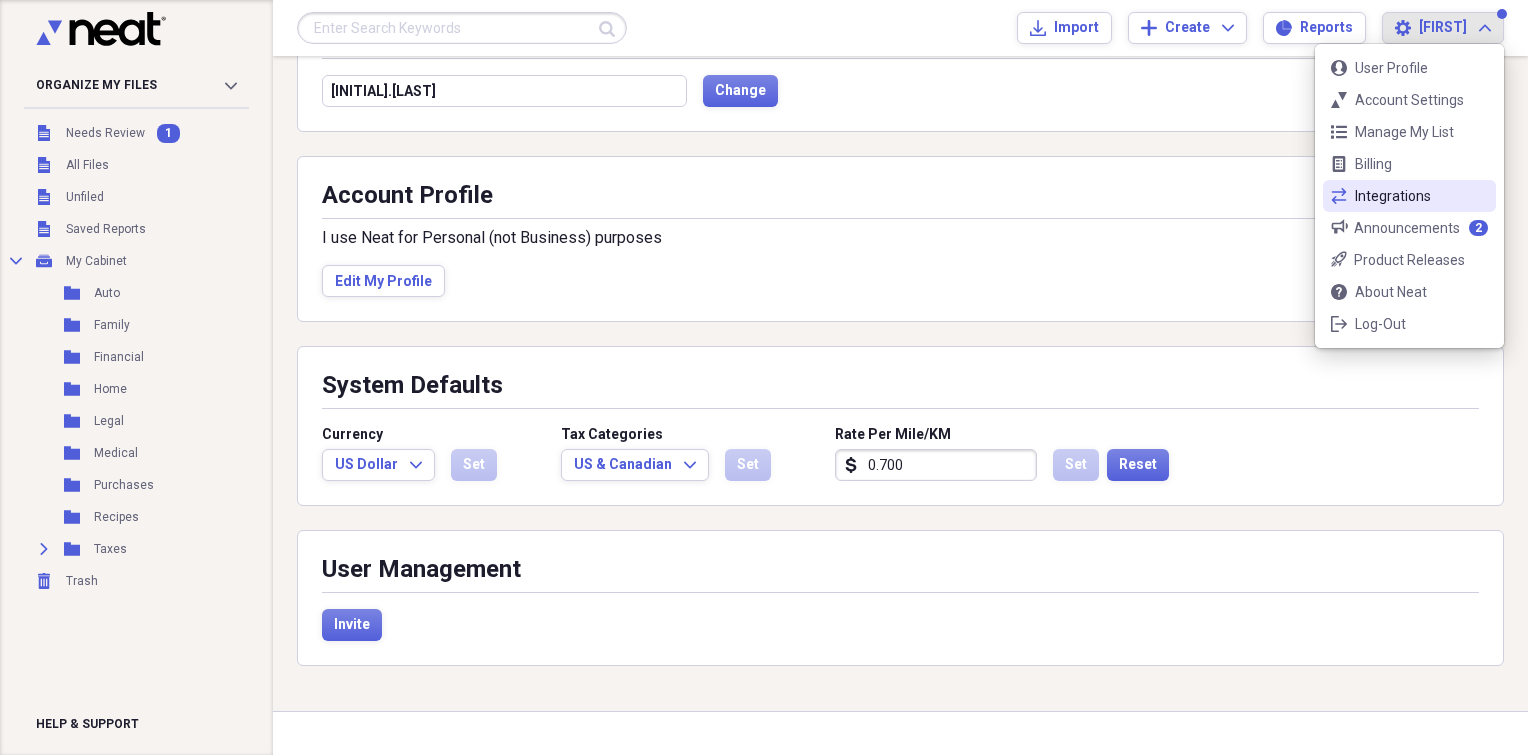 click on "exchange Integrations" at bounding box center [1409, 196] 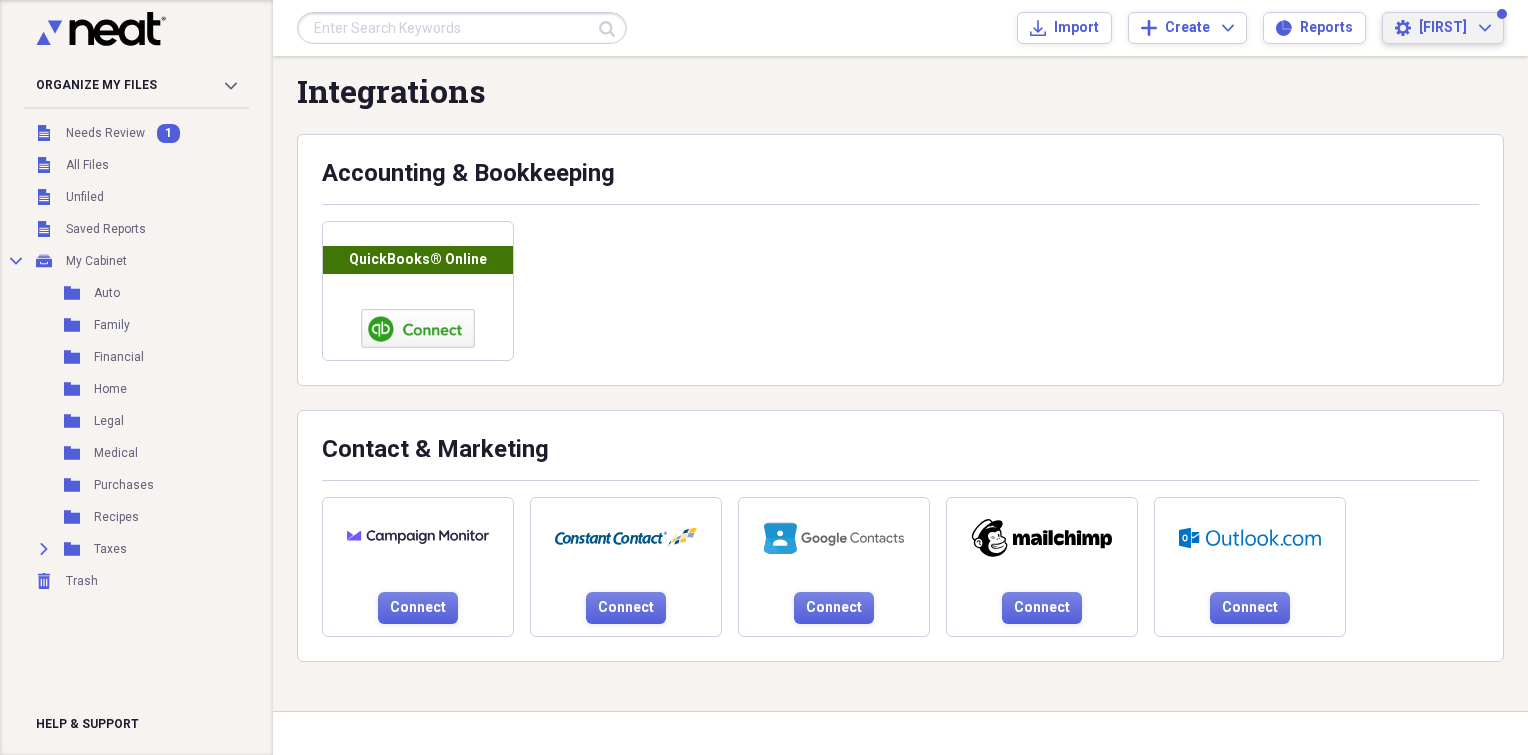 scroll, scrollTop: 0, scrollLeft: 0, axis: both 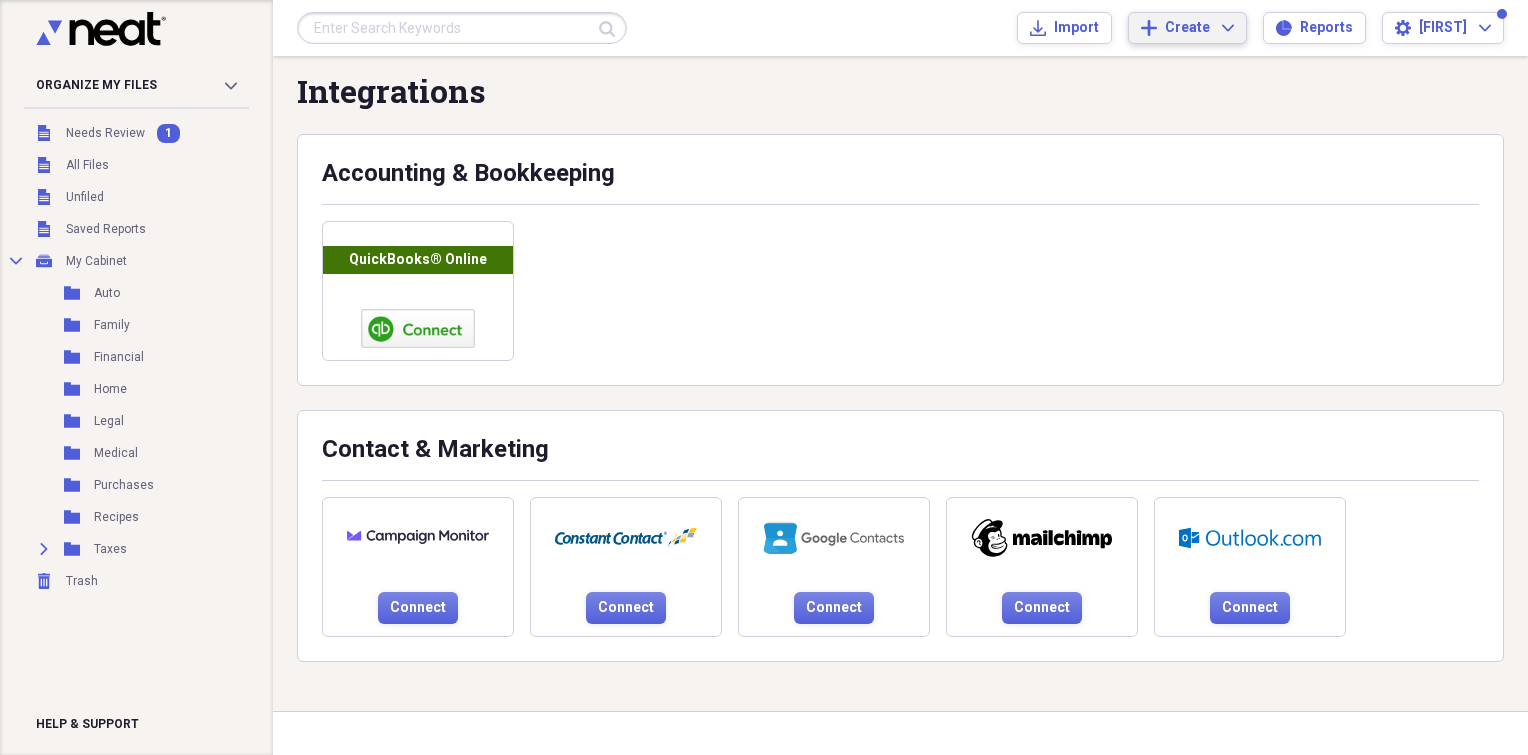 click on "Create" at bounding box center (1187, 28) 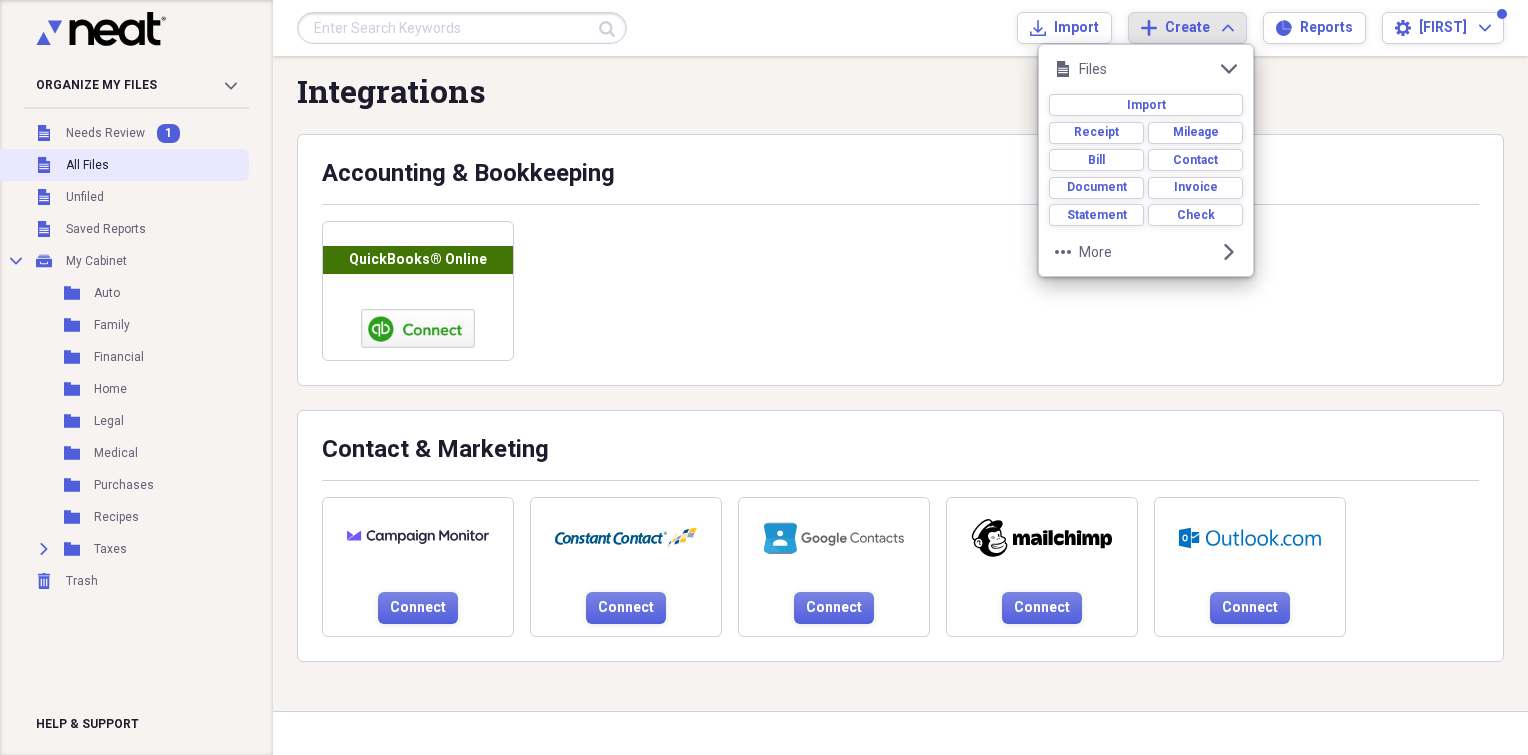 drag, startPoint x: 100, startPoint y: 157, endPoint x: 105, endPoint y: 148, distance: 10.29563 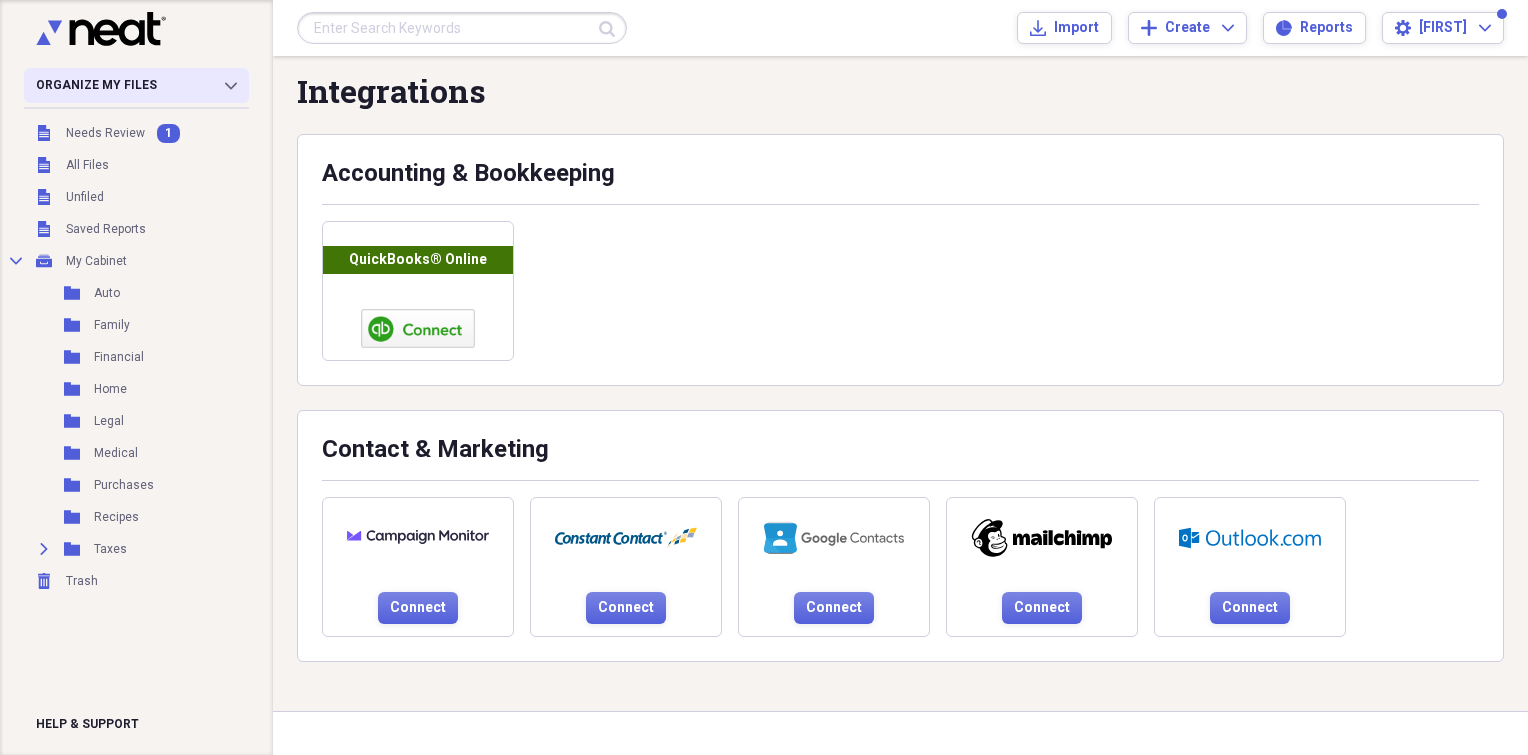drag, startPoint x: 105, startPoint y: 148, endPoint x: 114, endPoint y: 84, distance: 64.629715 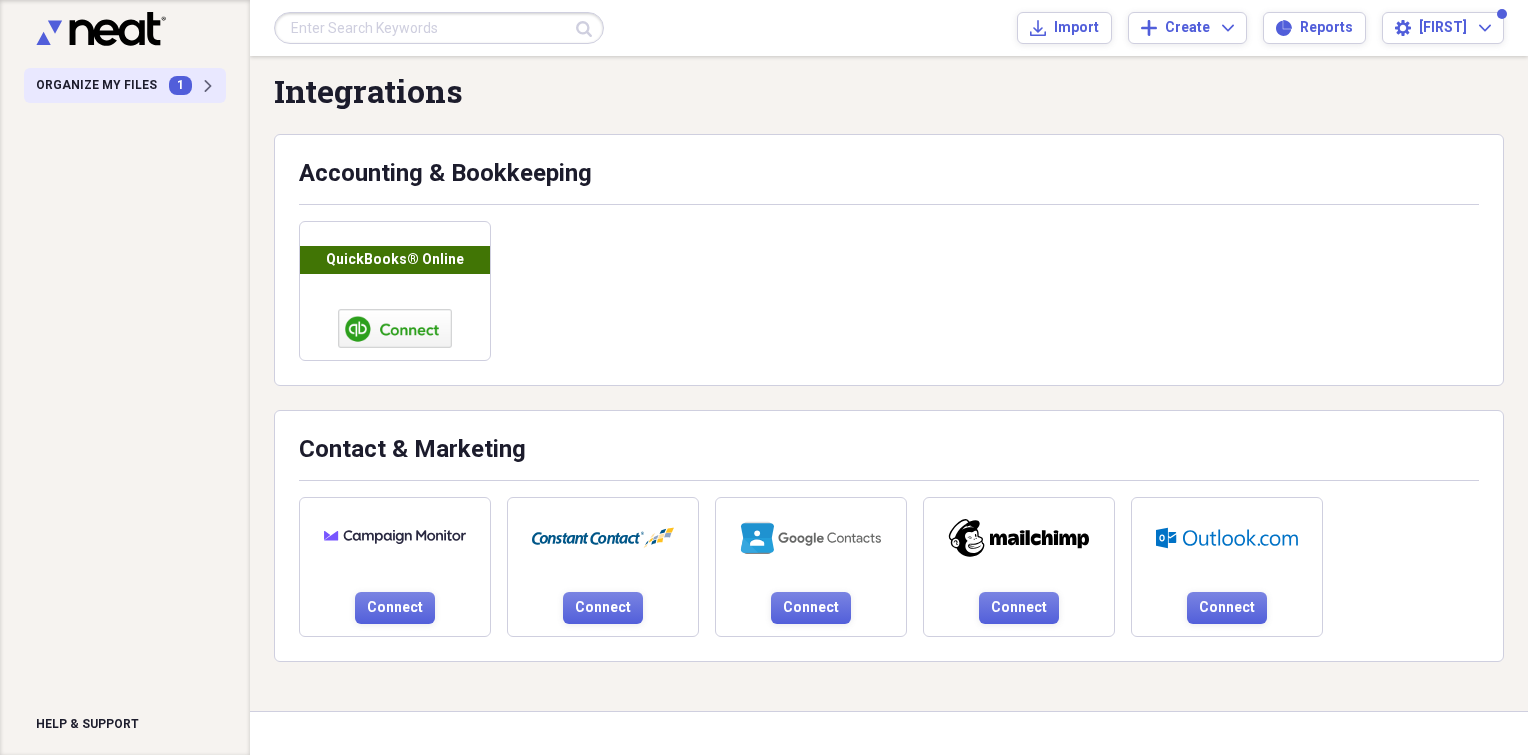 click on "Organize My Files 1 Expand" at bounding box center (125, 85) 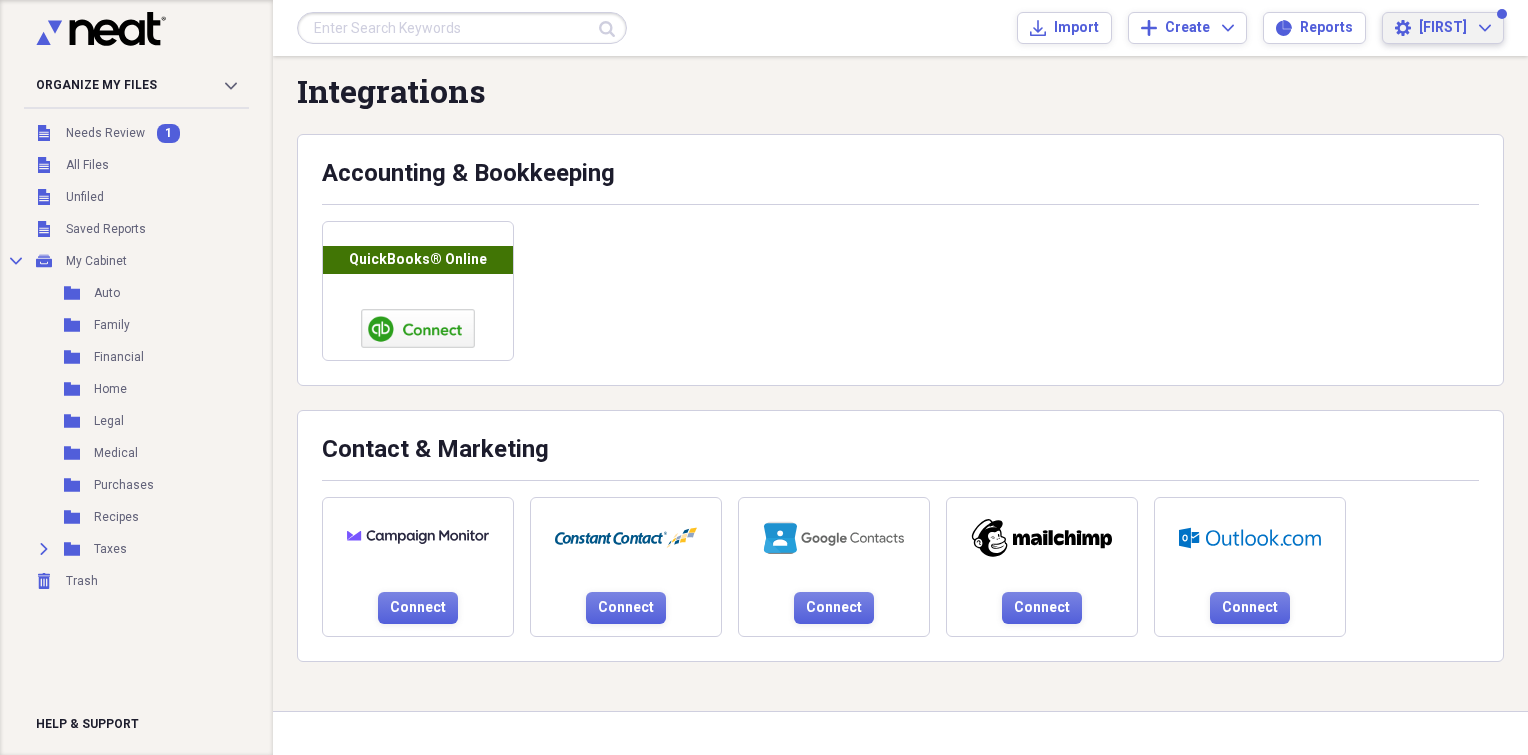 click on "[FIRST]" at bounding box center [1443, 28] 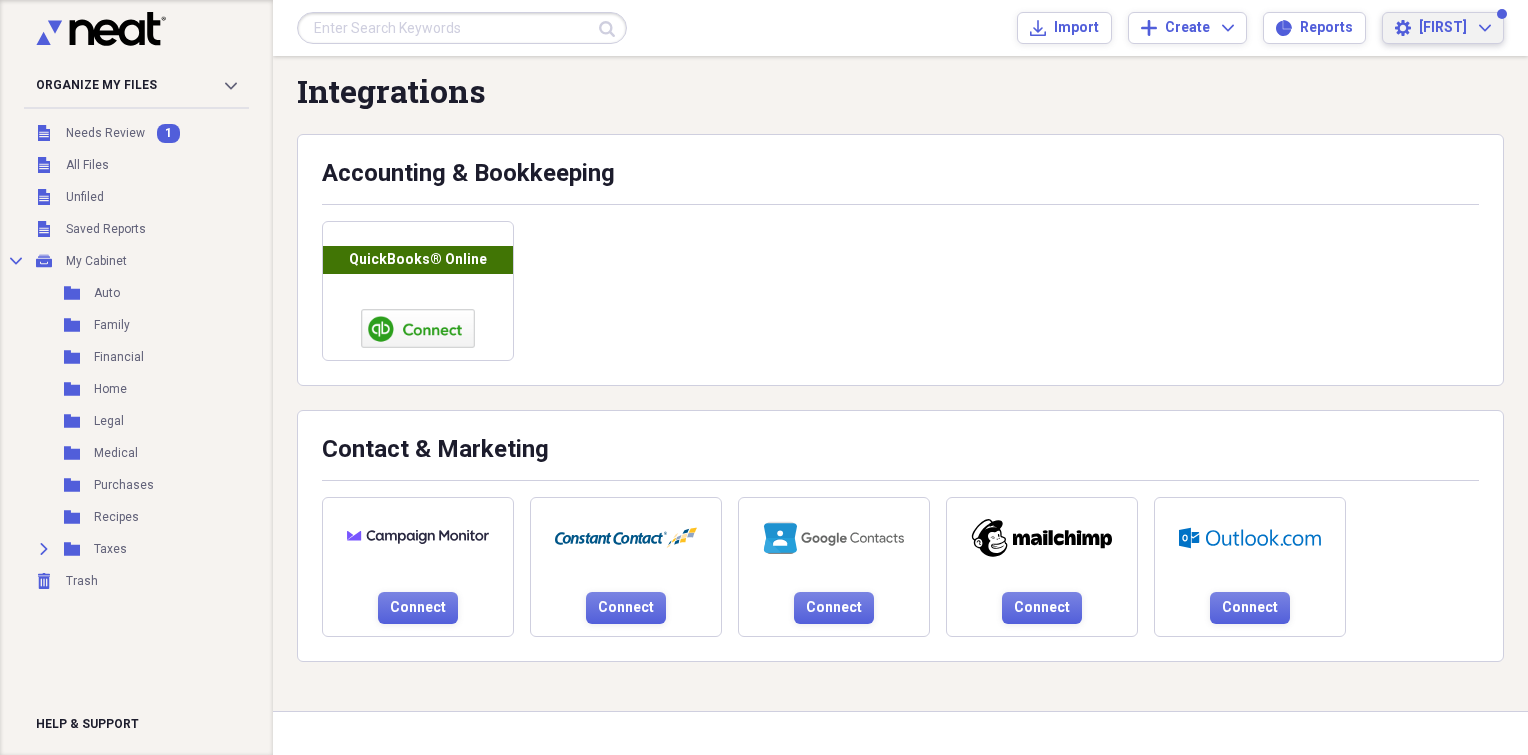 click at bounding box center (1502, 14) 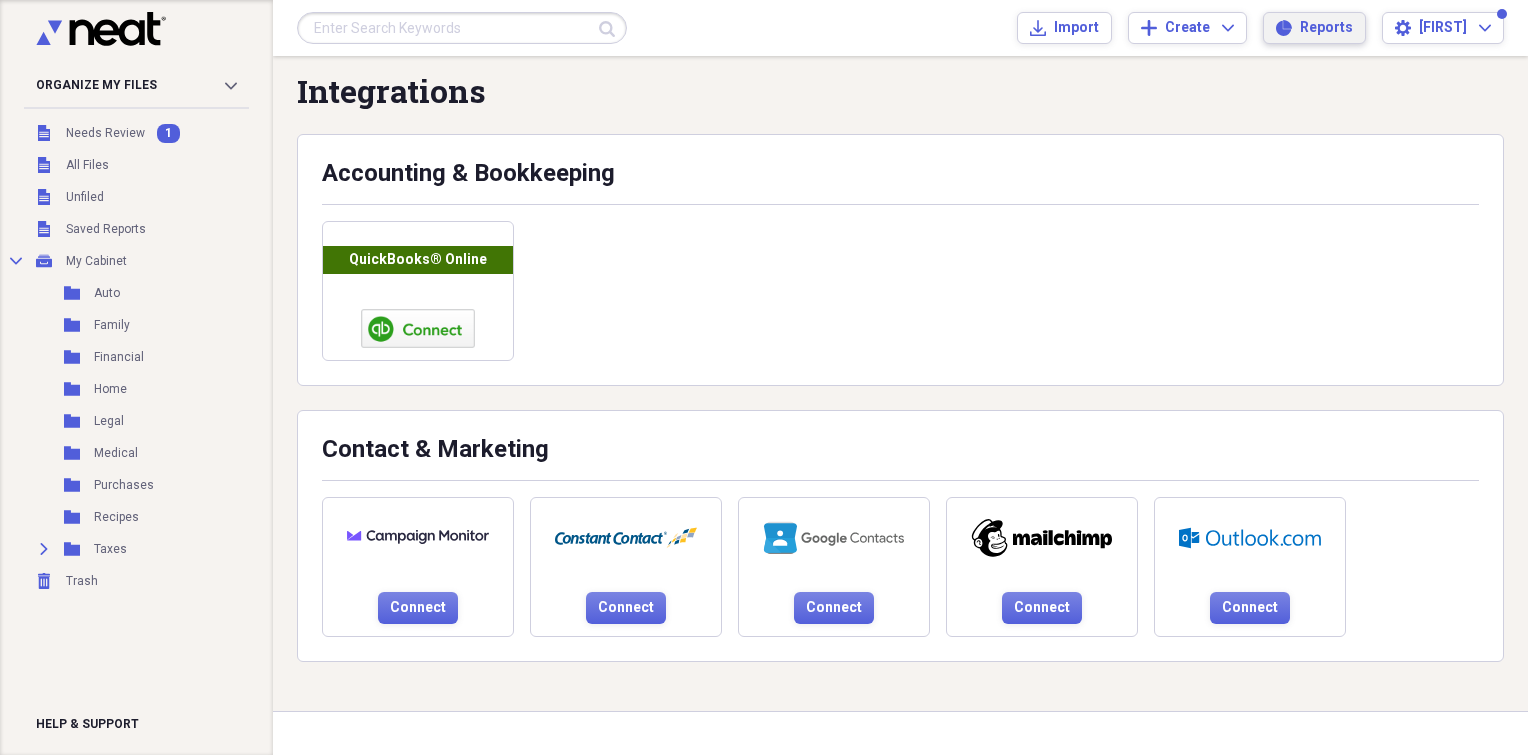 drag, startPoint x: 1376, startPoint y: 36, endPoint x: 1305, endPoint y: 36, distance: 71 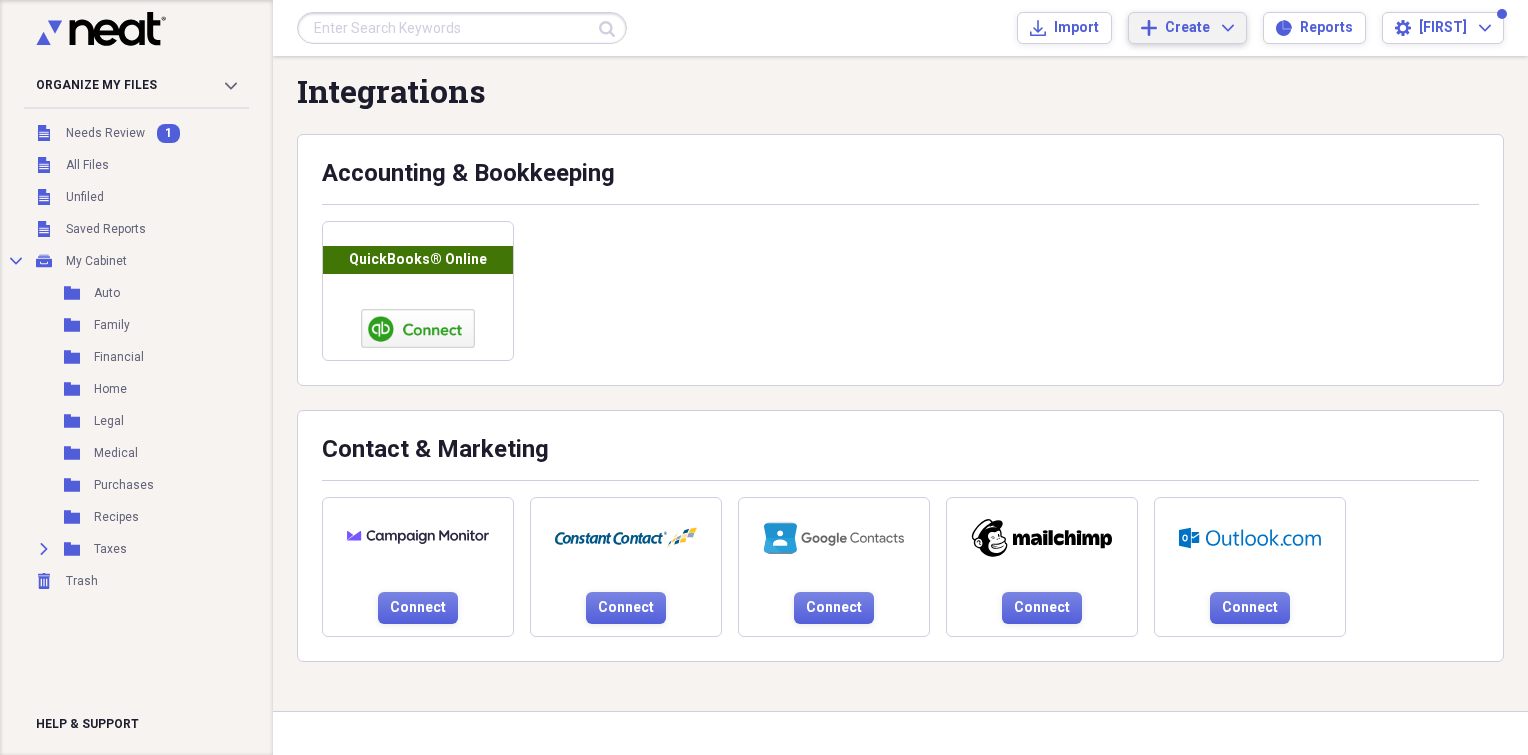 drag, startPoint x: 1305, startPoint y: 36, endPoint x: 1226, endPoint y: 20, distance: 80.60397 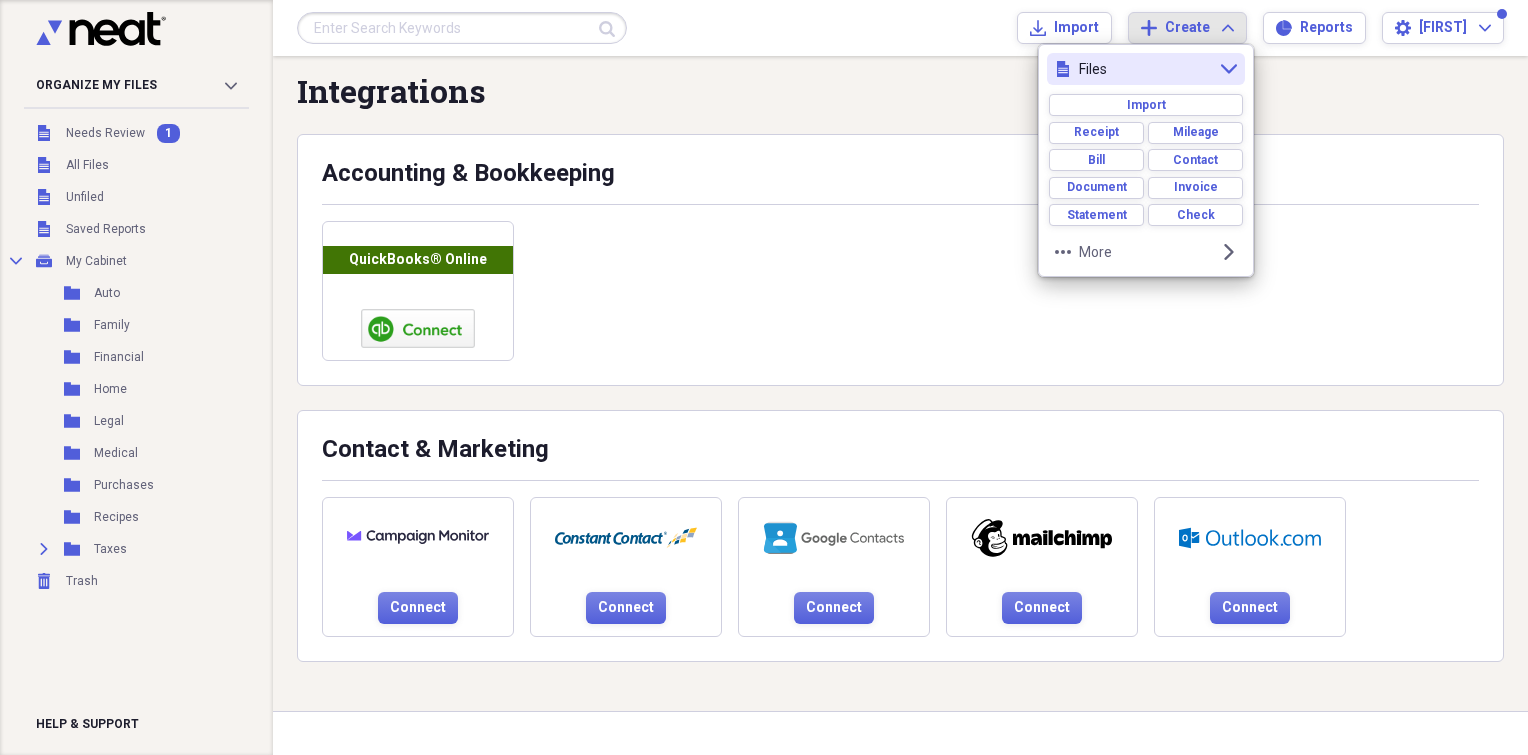 click at bounding box center [101, 40] 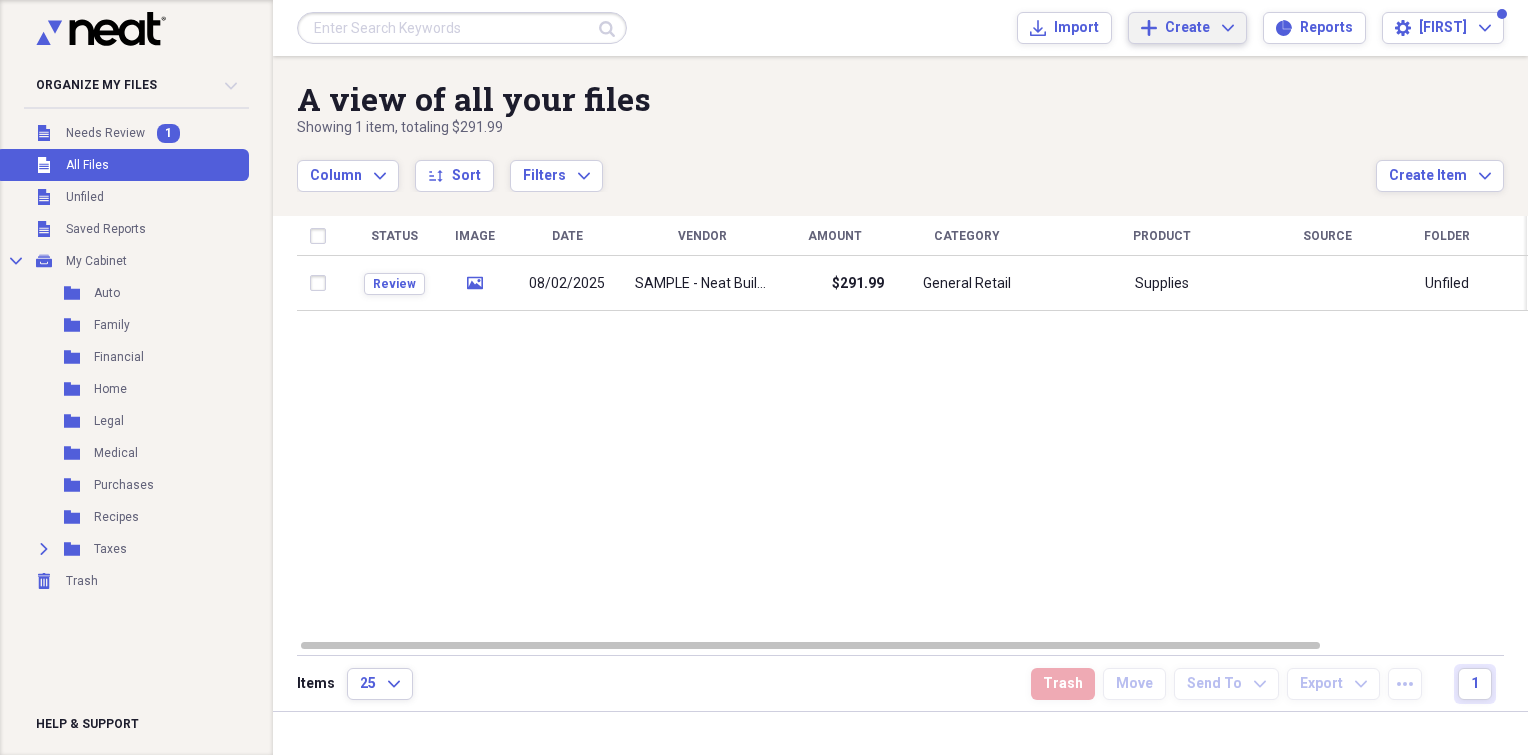 click on "Create" at bounding box center [1187, 28] 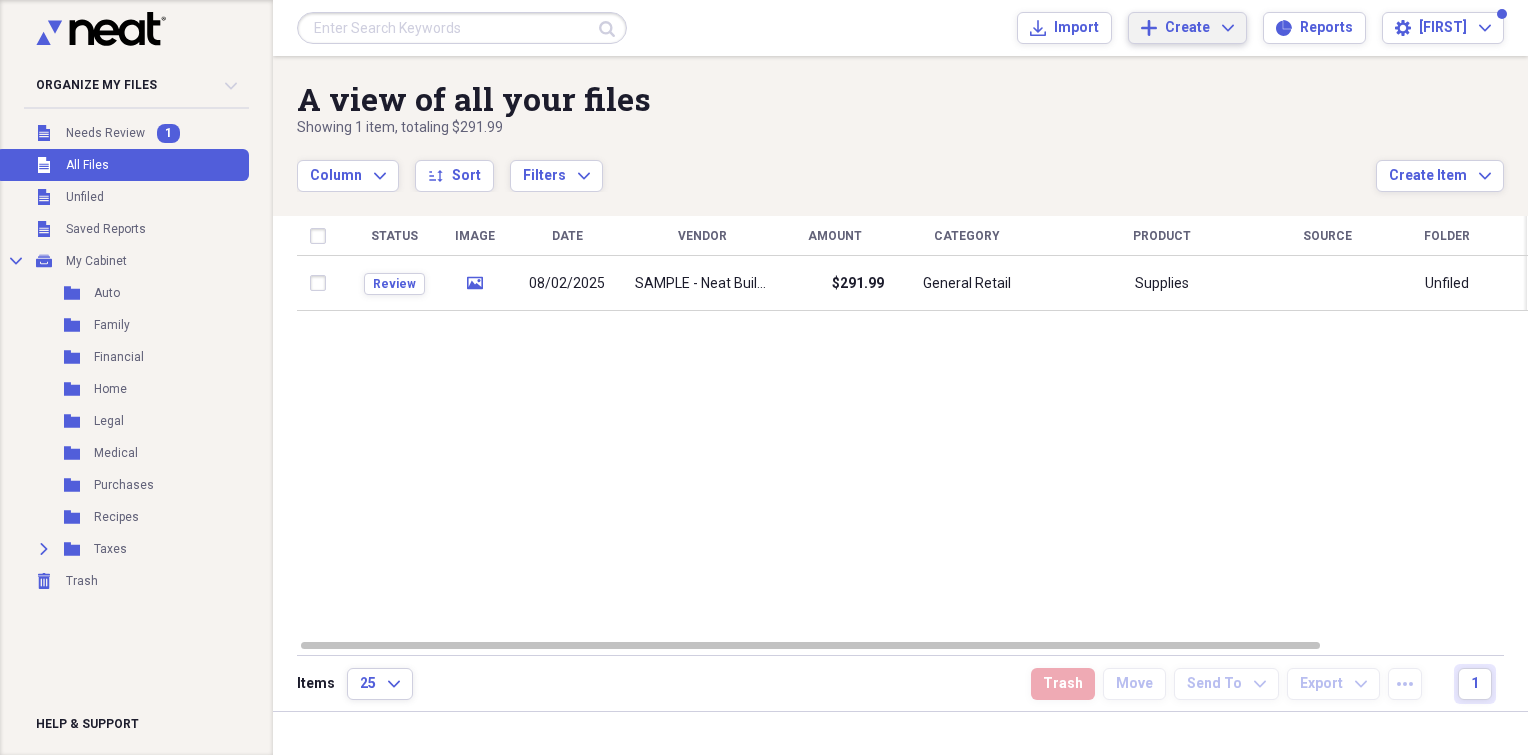 drag, startPoint x: 1211, startPoint y: 2, endPoint x: 952, endPoint y: 7, distance: 259.04825 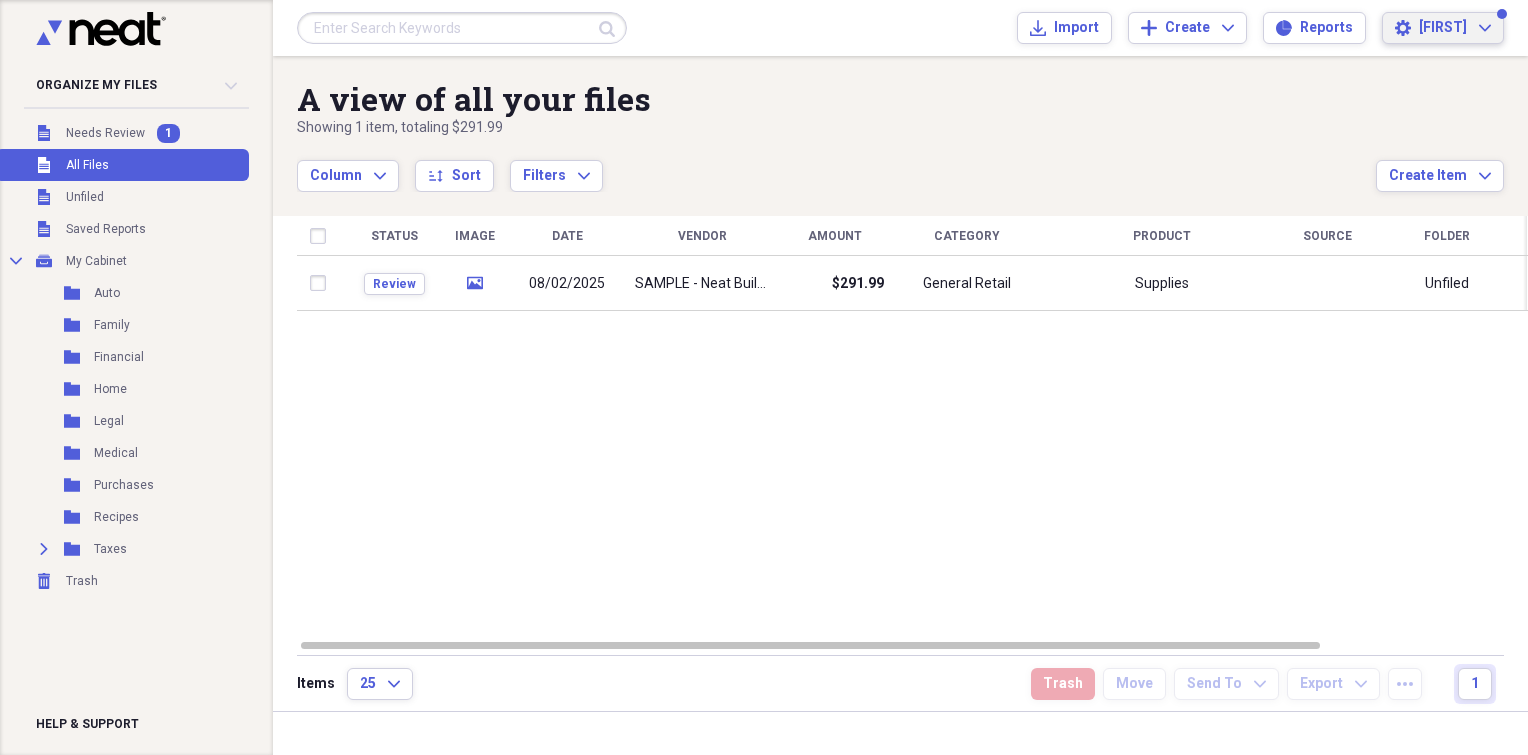 click on "Settings" 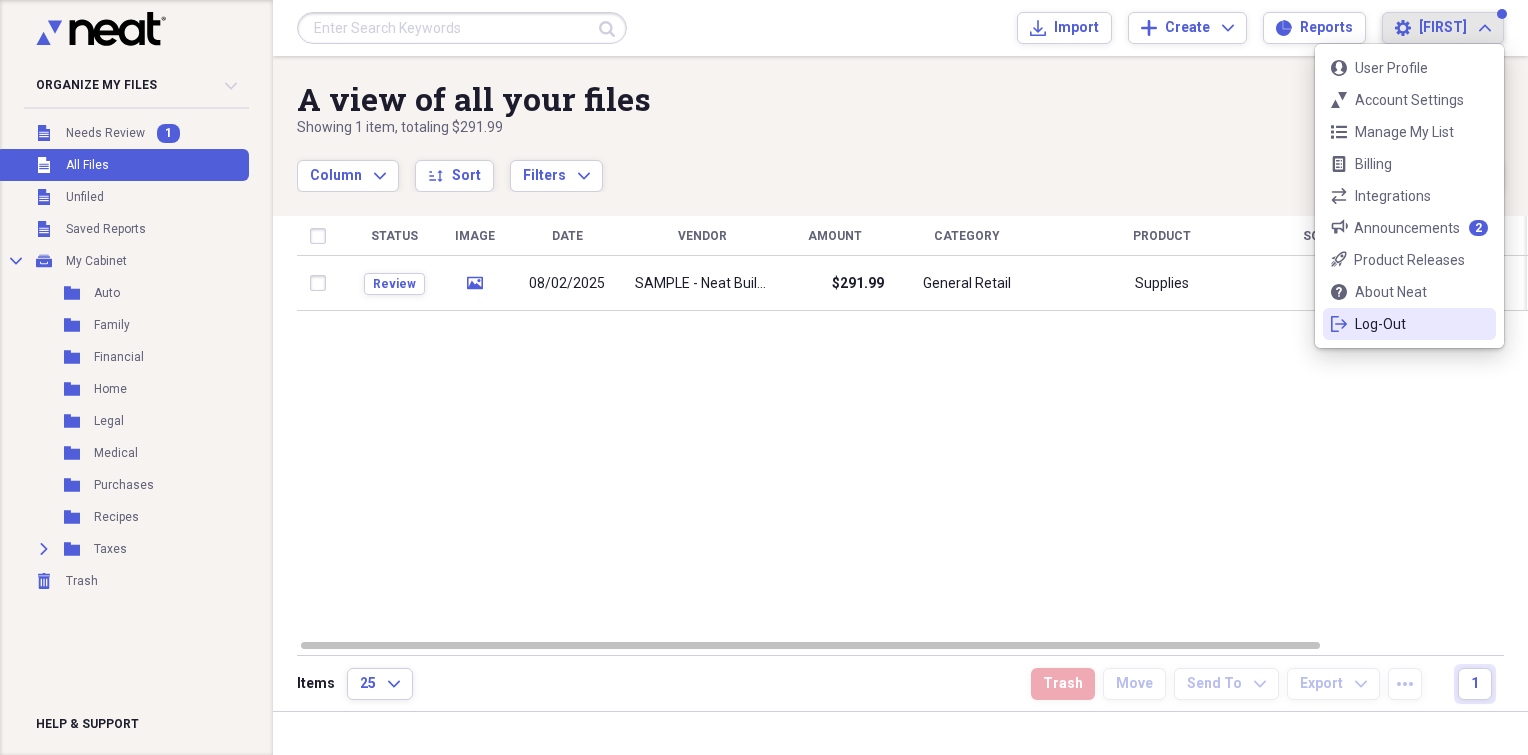 click on "Status Image Date Vendor Amount Category Product Source Folder Billable Reimbursable Review media 08/[DATE]/2025 SAMPLE - Neat Building Supply $[PRICE] General Retail Supplies Unfiled" at bounding box center [912, 427] 